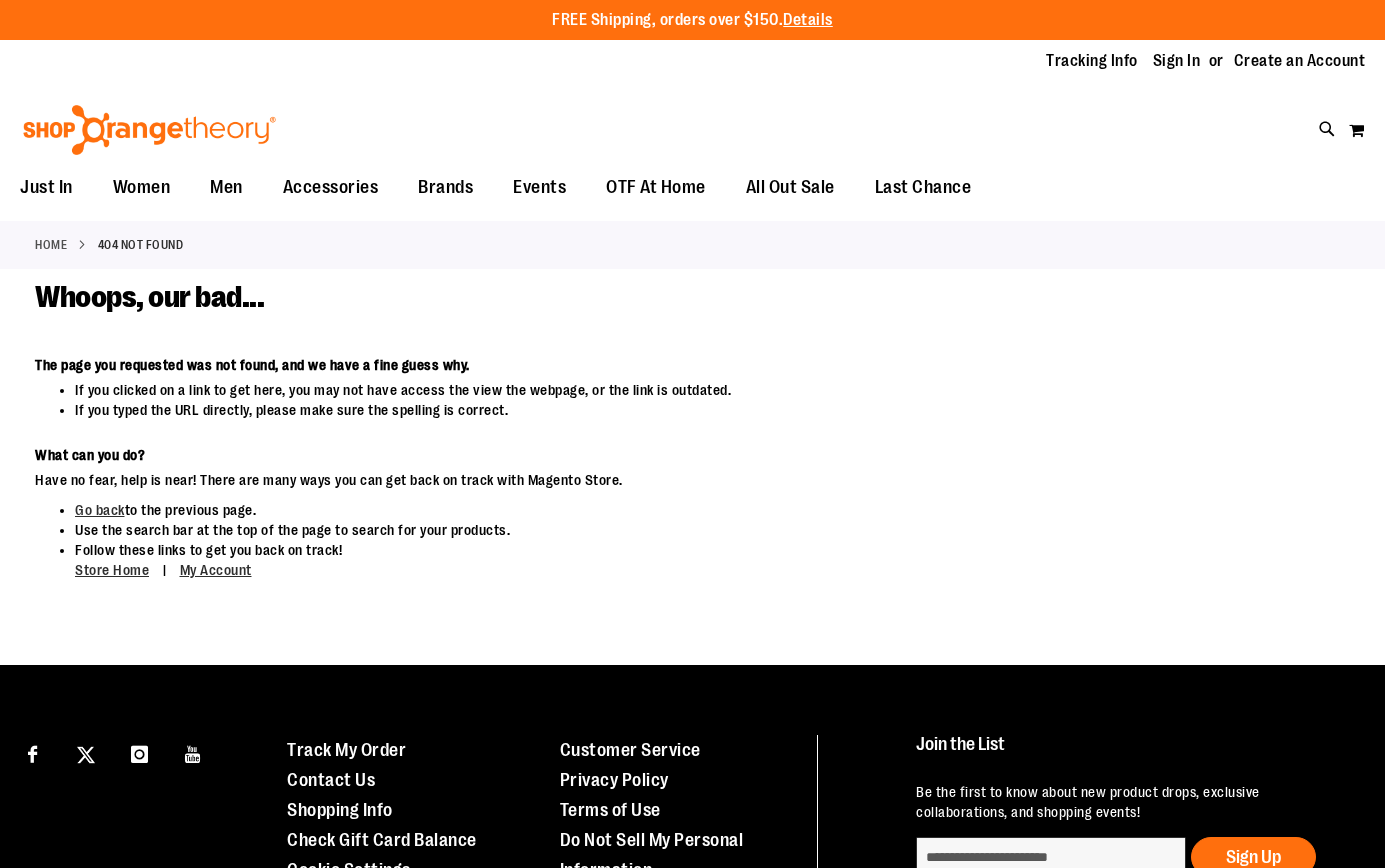 scroll, scrollTop: 0, scrollLeft: 0, axis: both 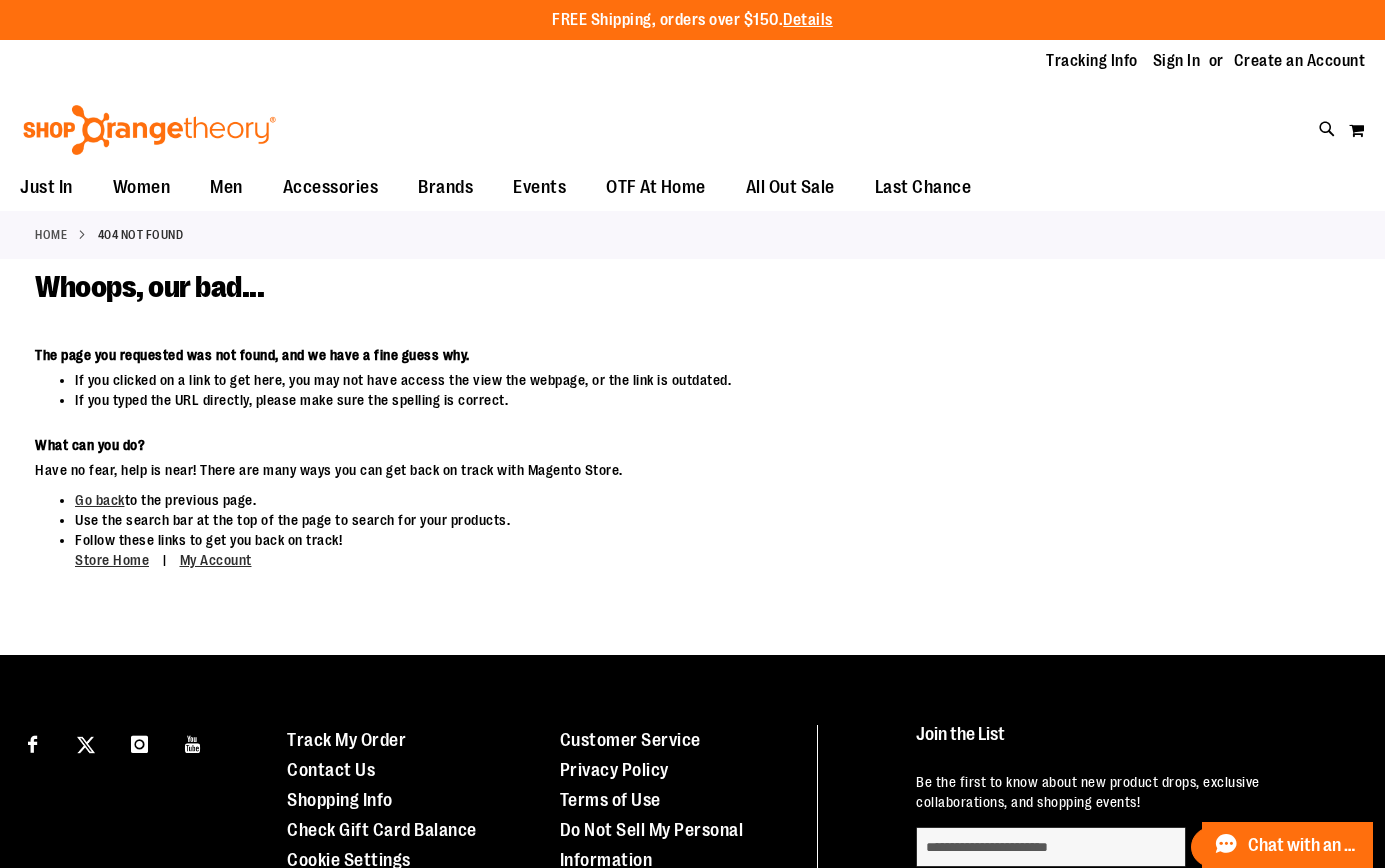 type on "**********" 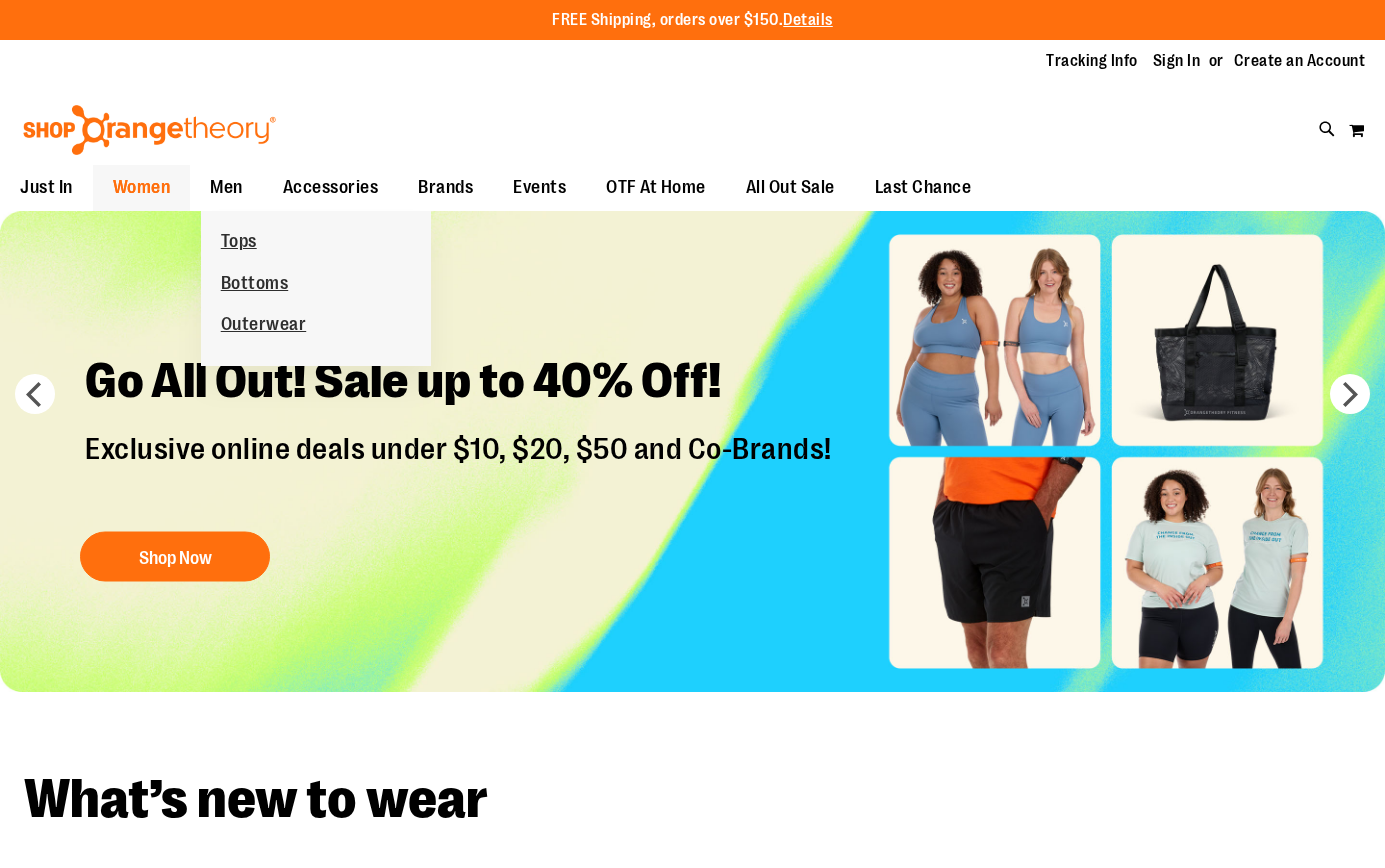 scroll, scrollTop: 0, scrollLeft: 0, axis: both 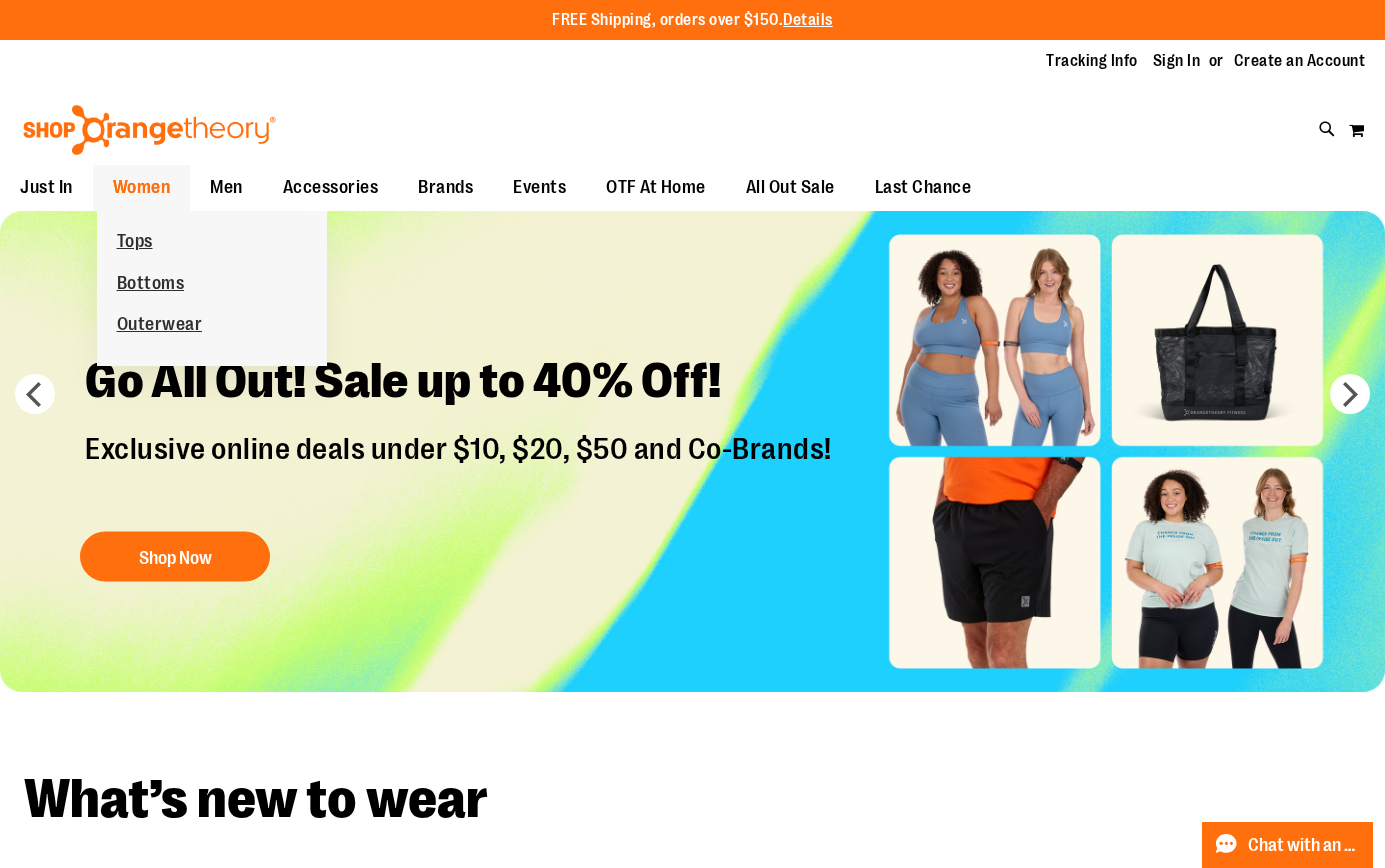 type on "**********" 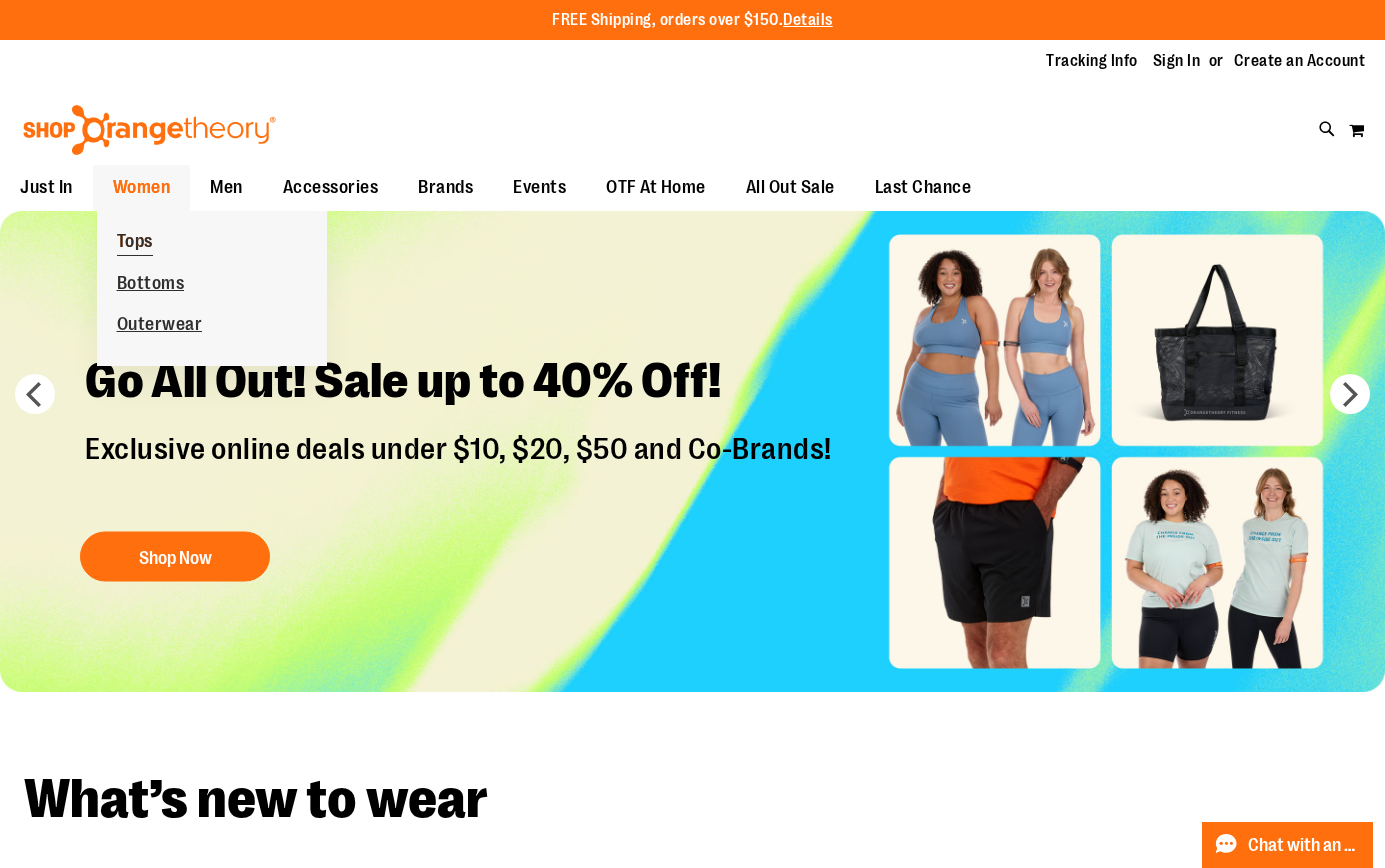 click on "Tops" at bounding box center [135, 243] 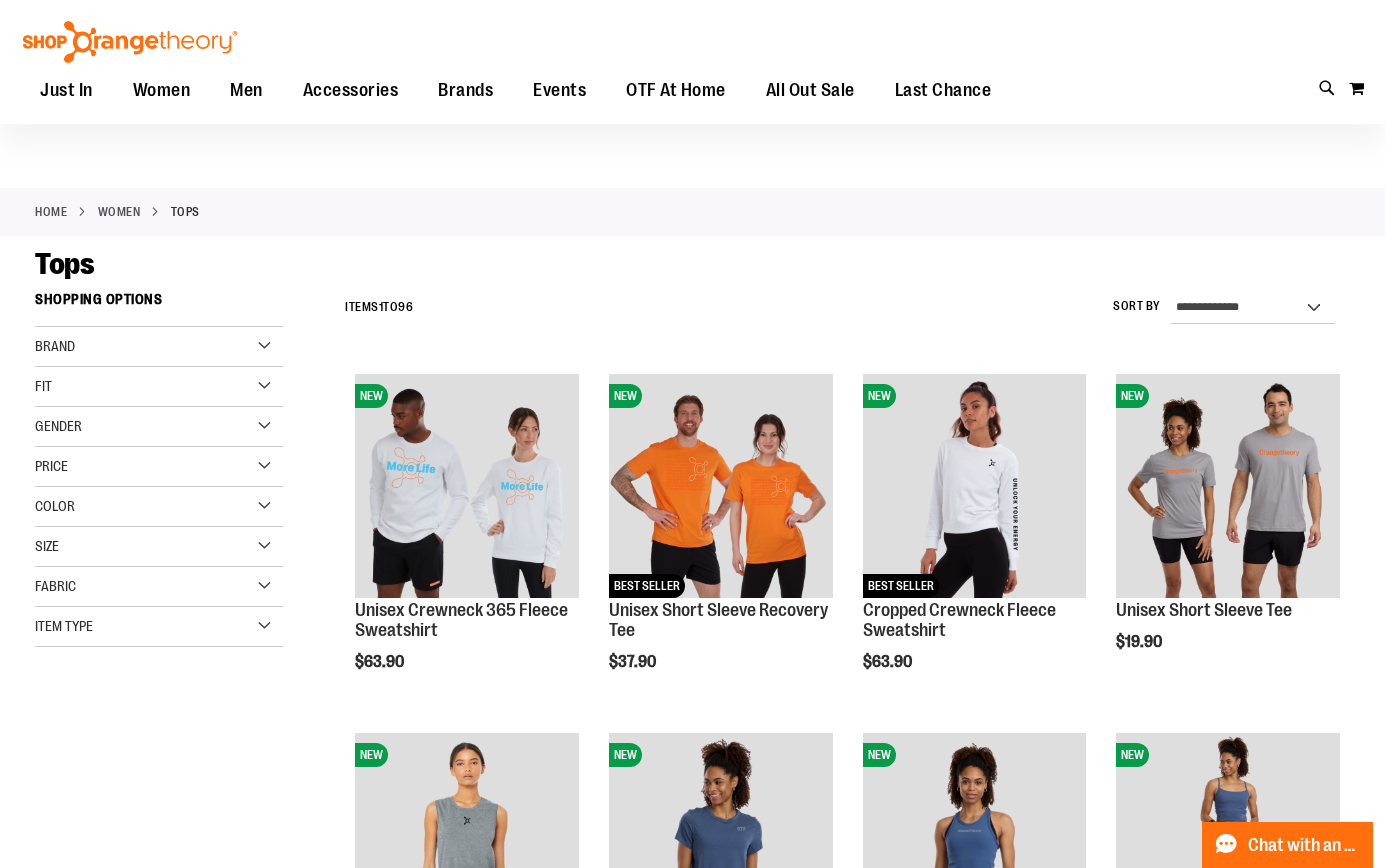 scroll, scrollTop: 0, scrollLeft: 0, axis: both 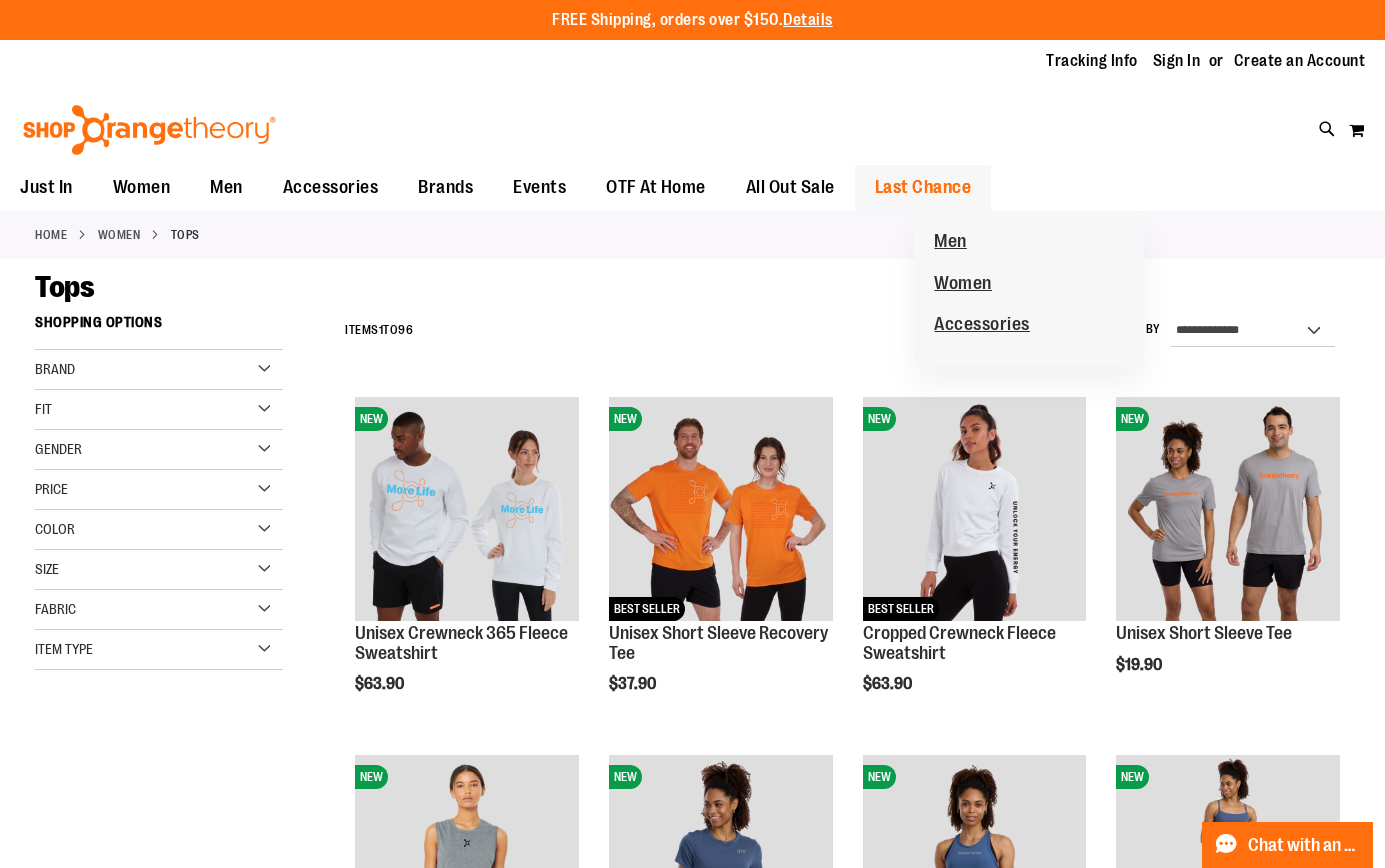 type on "**********" 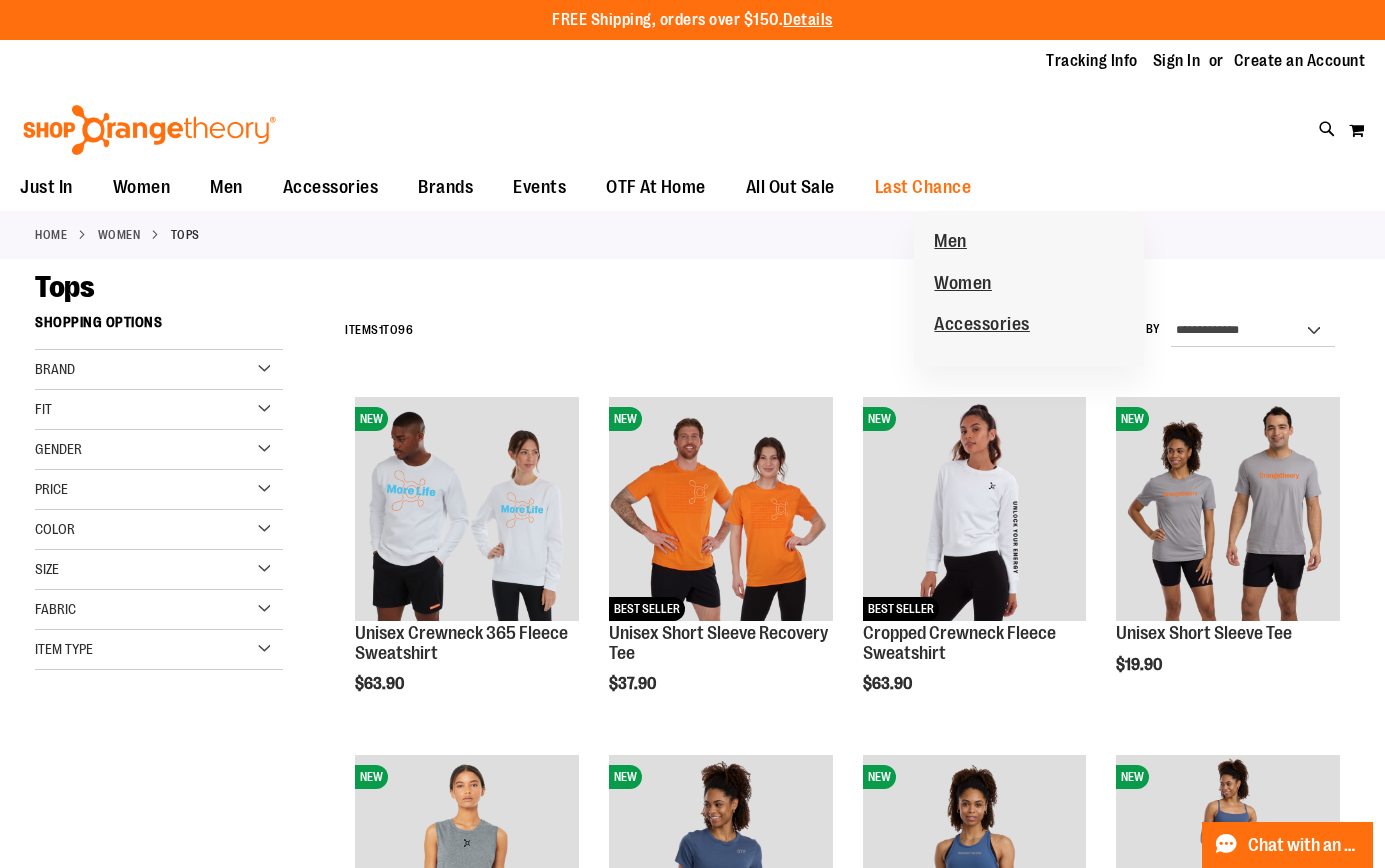 click on "Women" at bounding box center (963, 285) 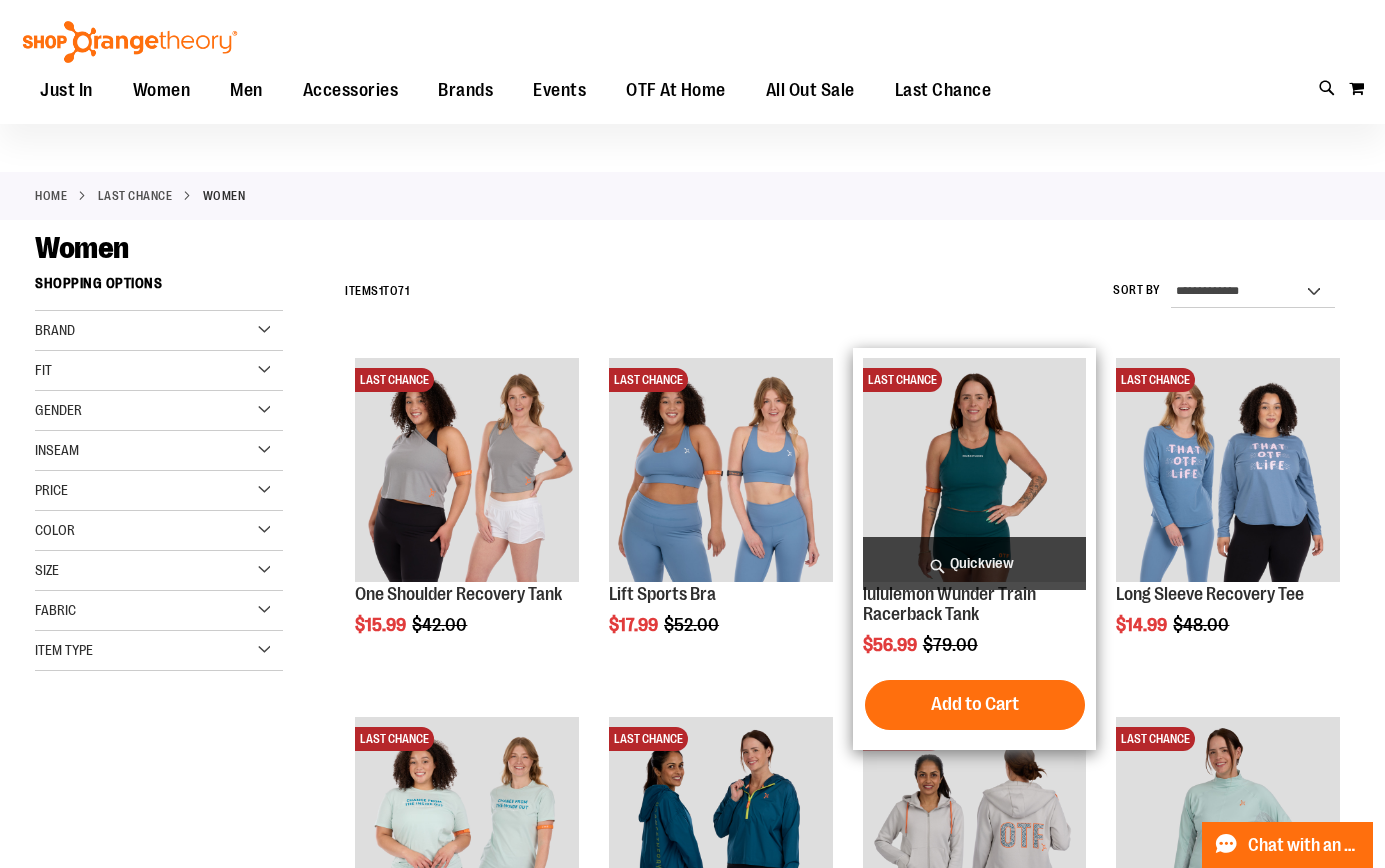 scroll, scrollTop: 39, scrollLeft: 0, axis: vertical 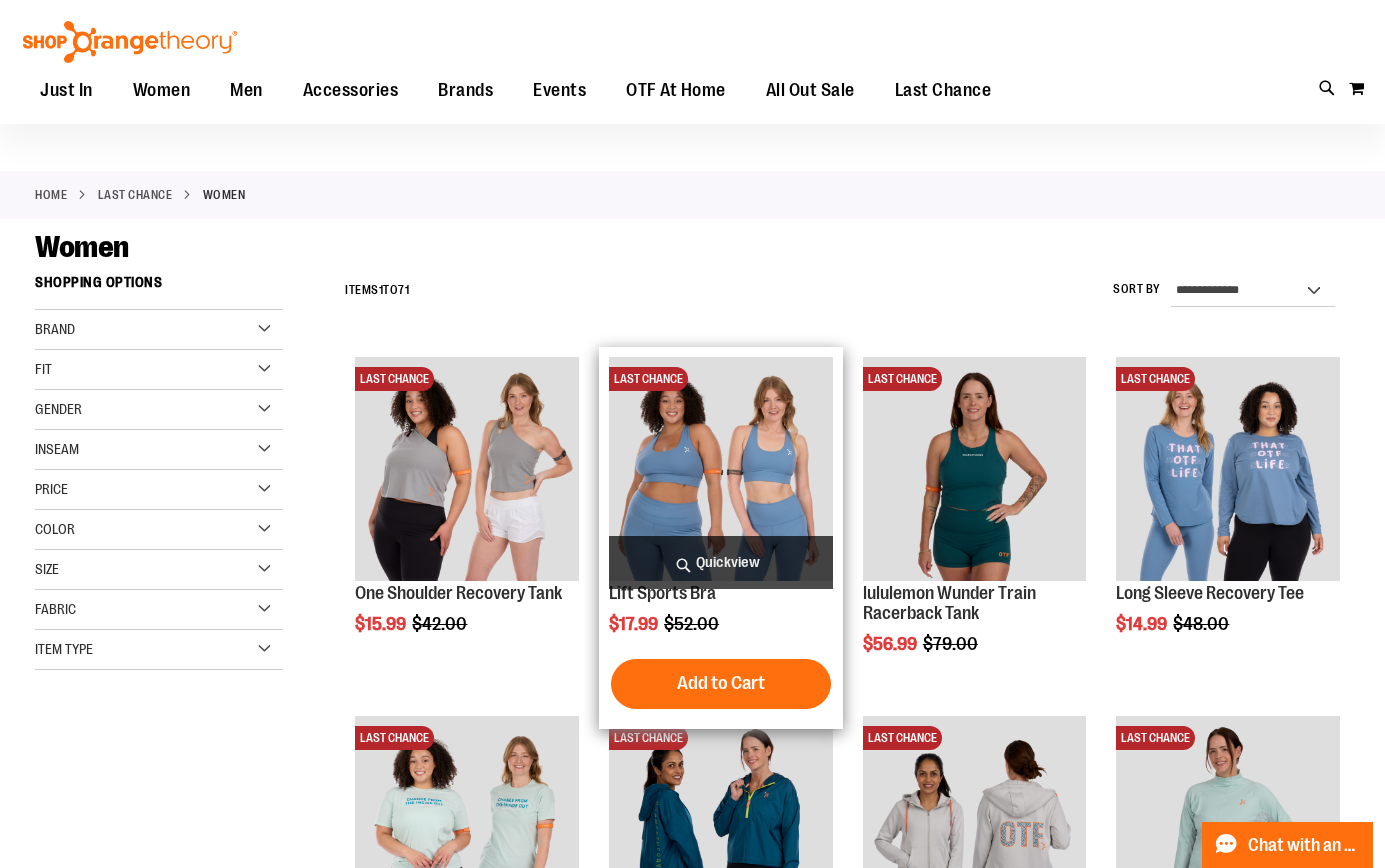 type on "**********" 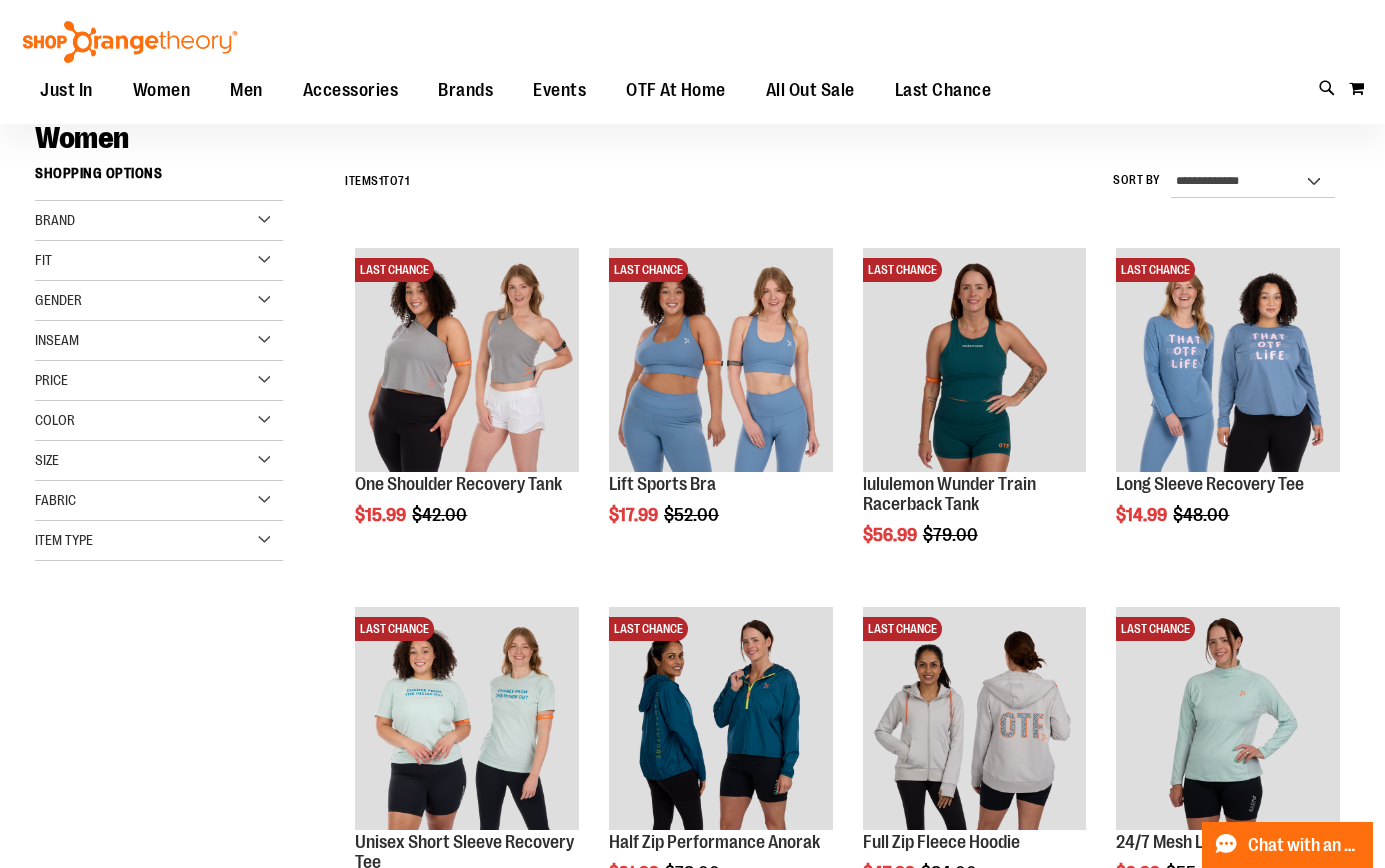 scroll, scrollTop: 180, scrollLeft: 0, axis: vertical 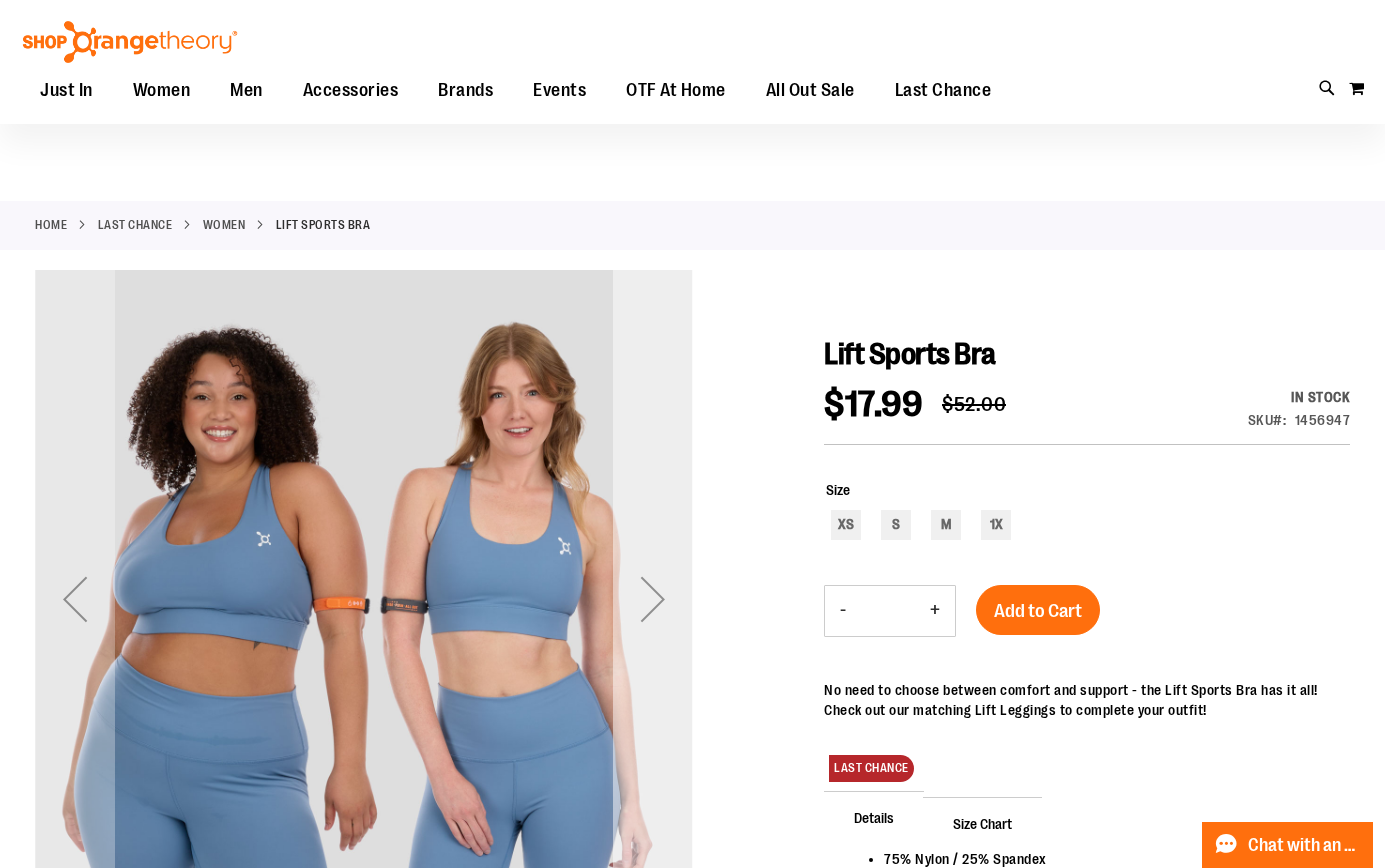 type on "**********" 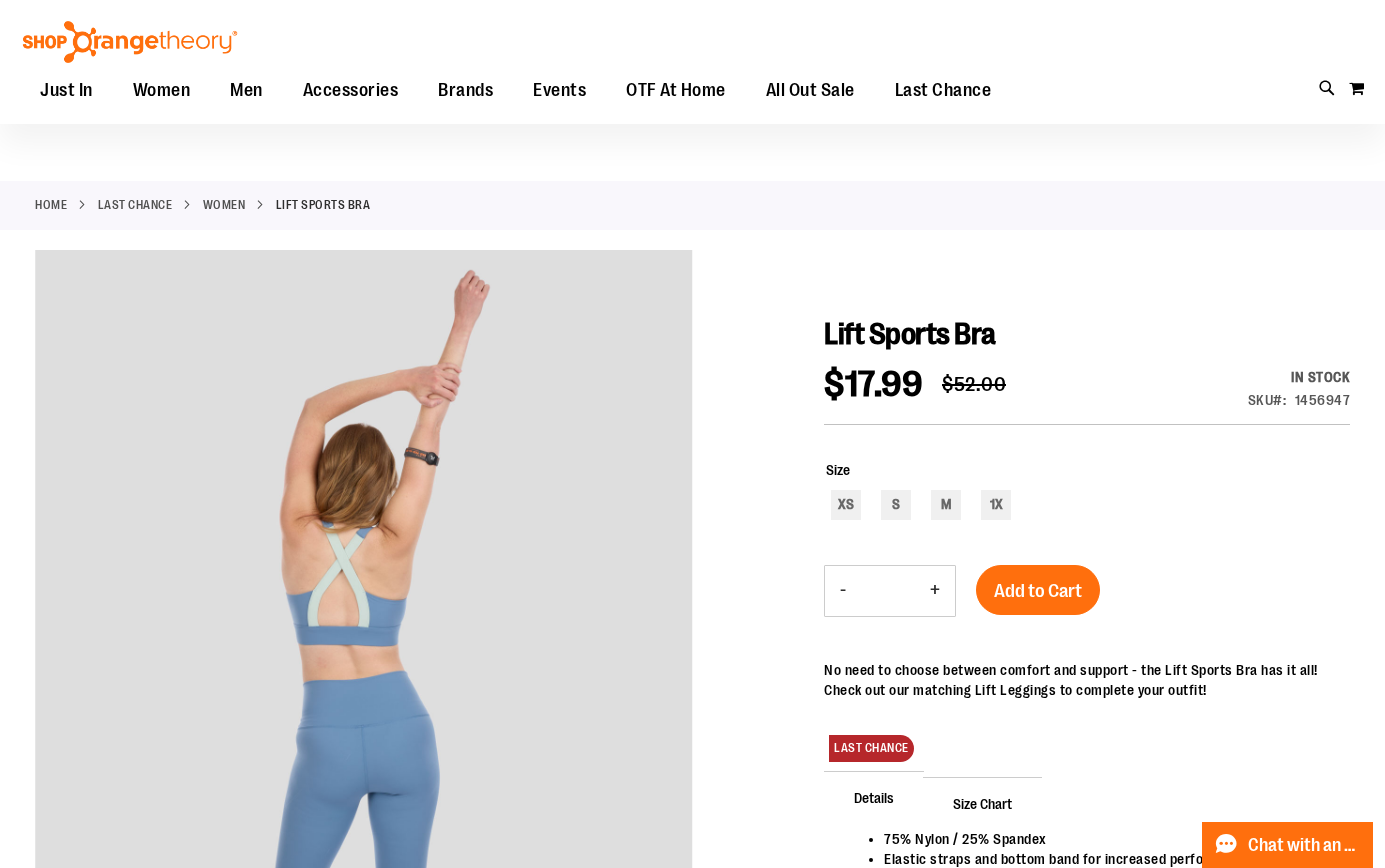 scroll, scrollTop: 33, scrollLeft: 0, axis: vertical 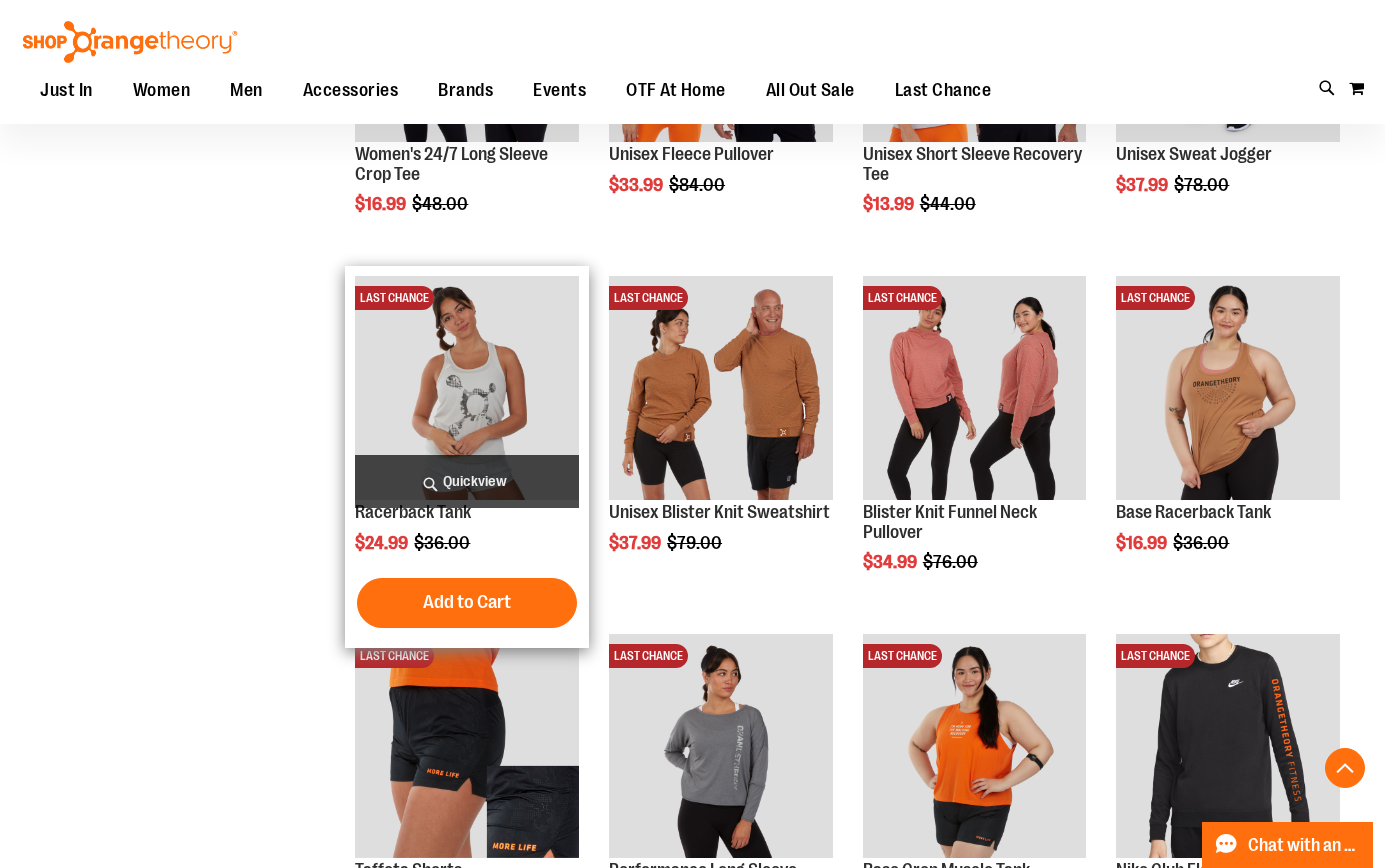 type on "**********" 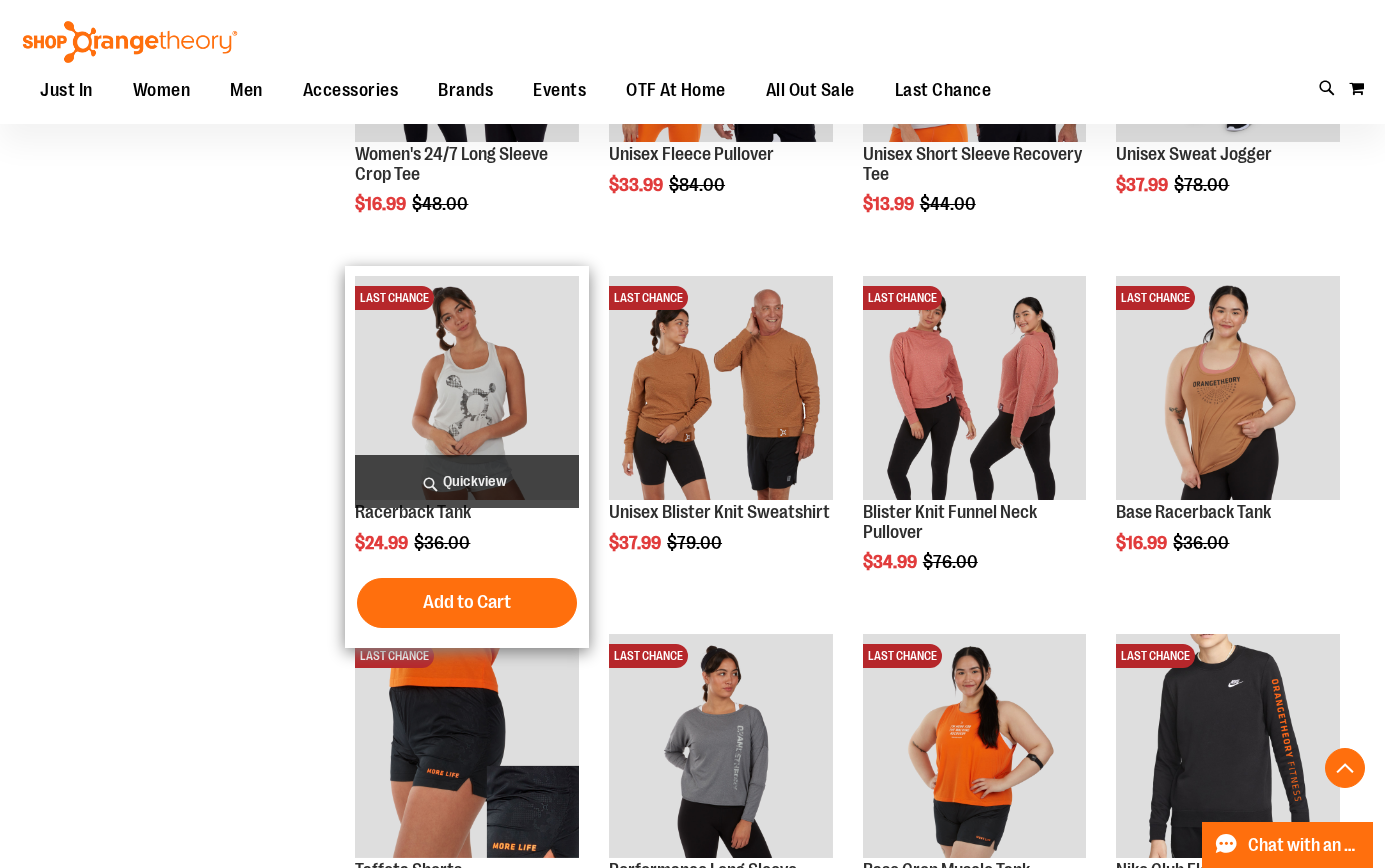 click on "Quickview" at bounding box center (467, 481) 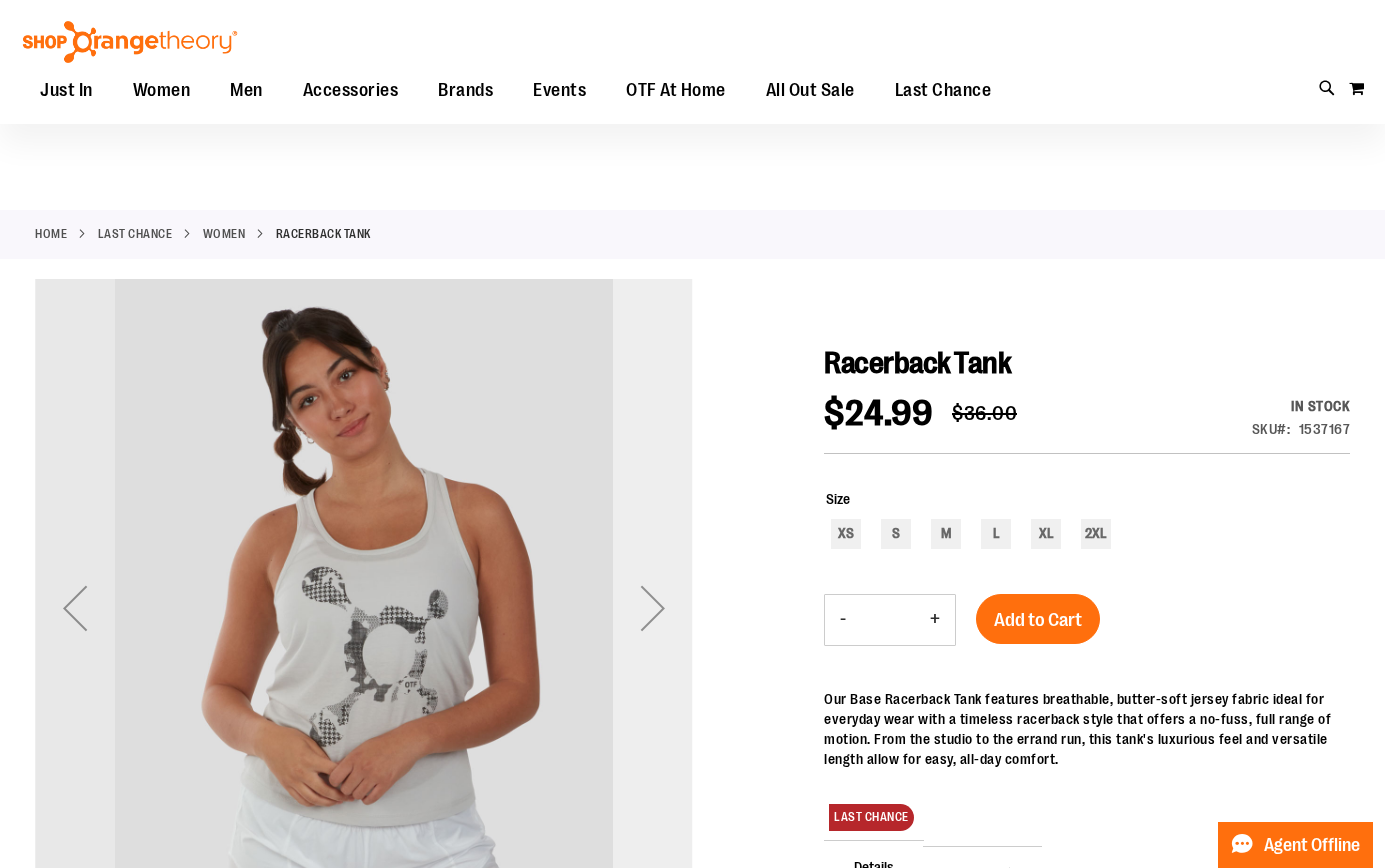scroll, scrollTop: 148, scrollLeft: 0, axis: vertical 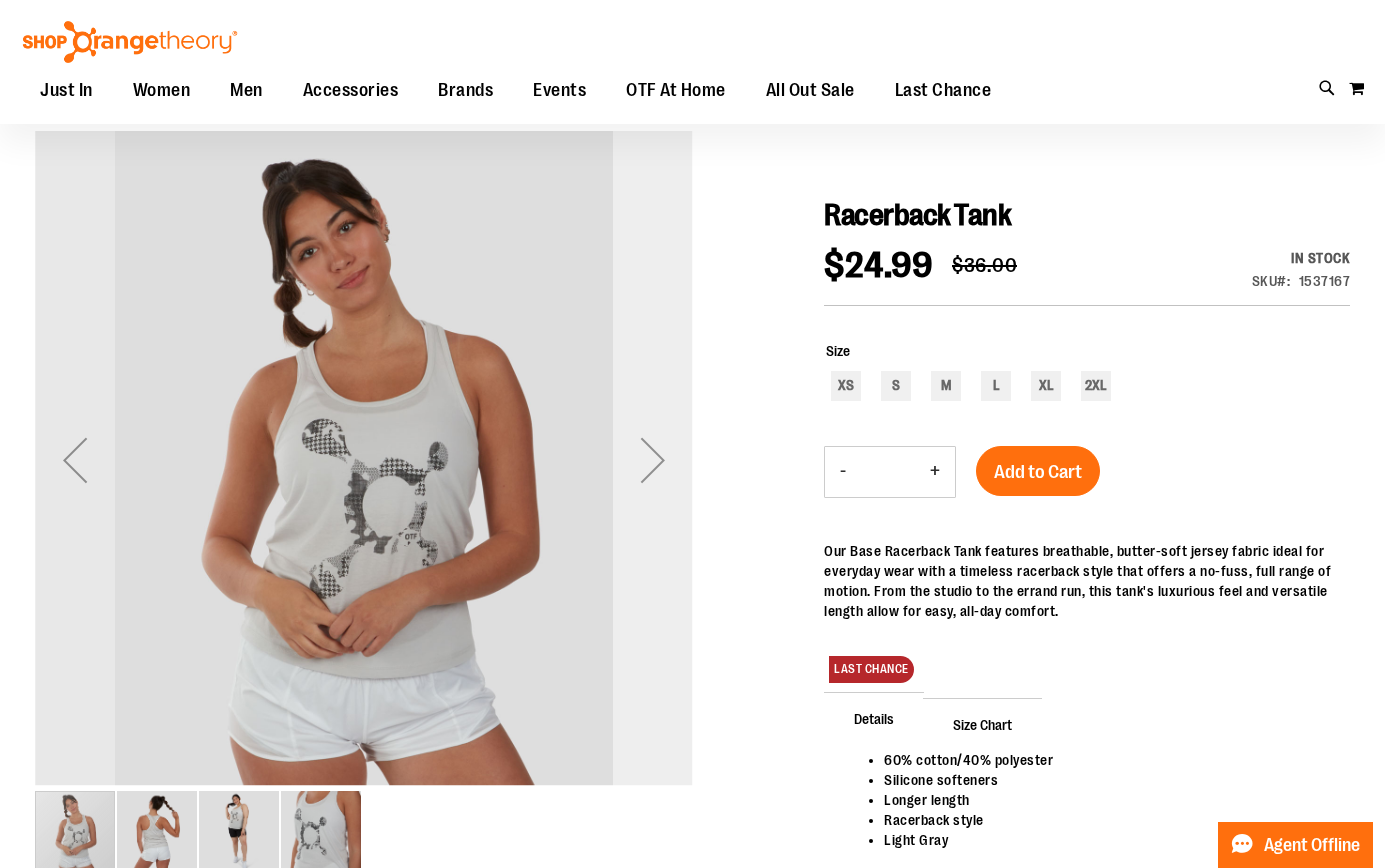 type on "**********" 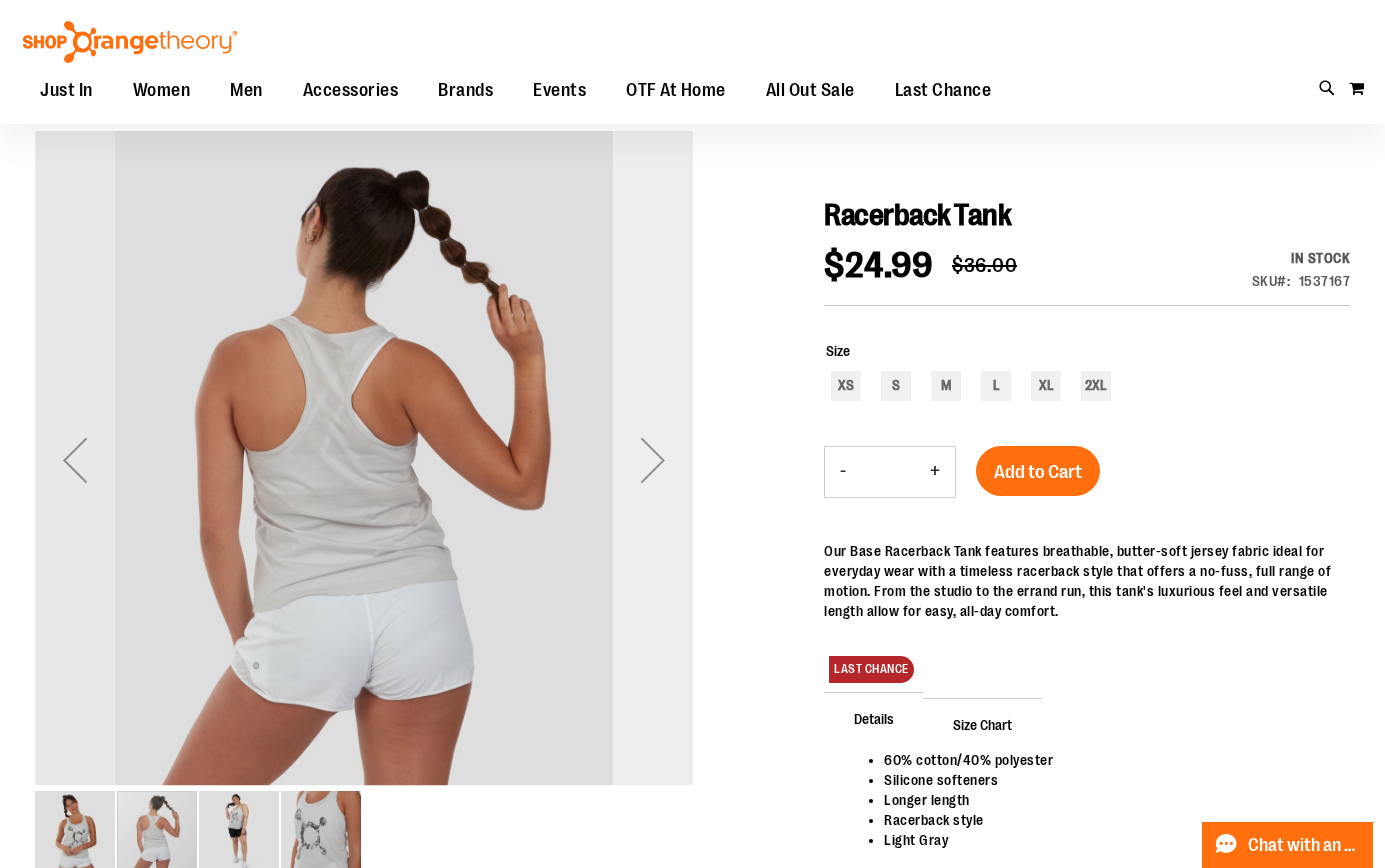 click at bounding box center [653, 460] 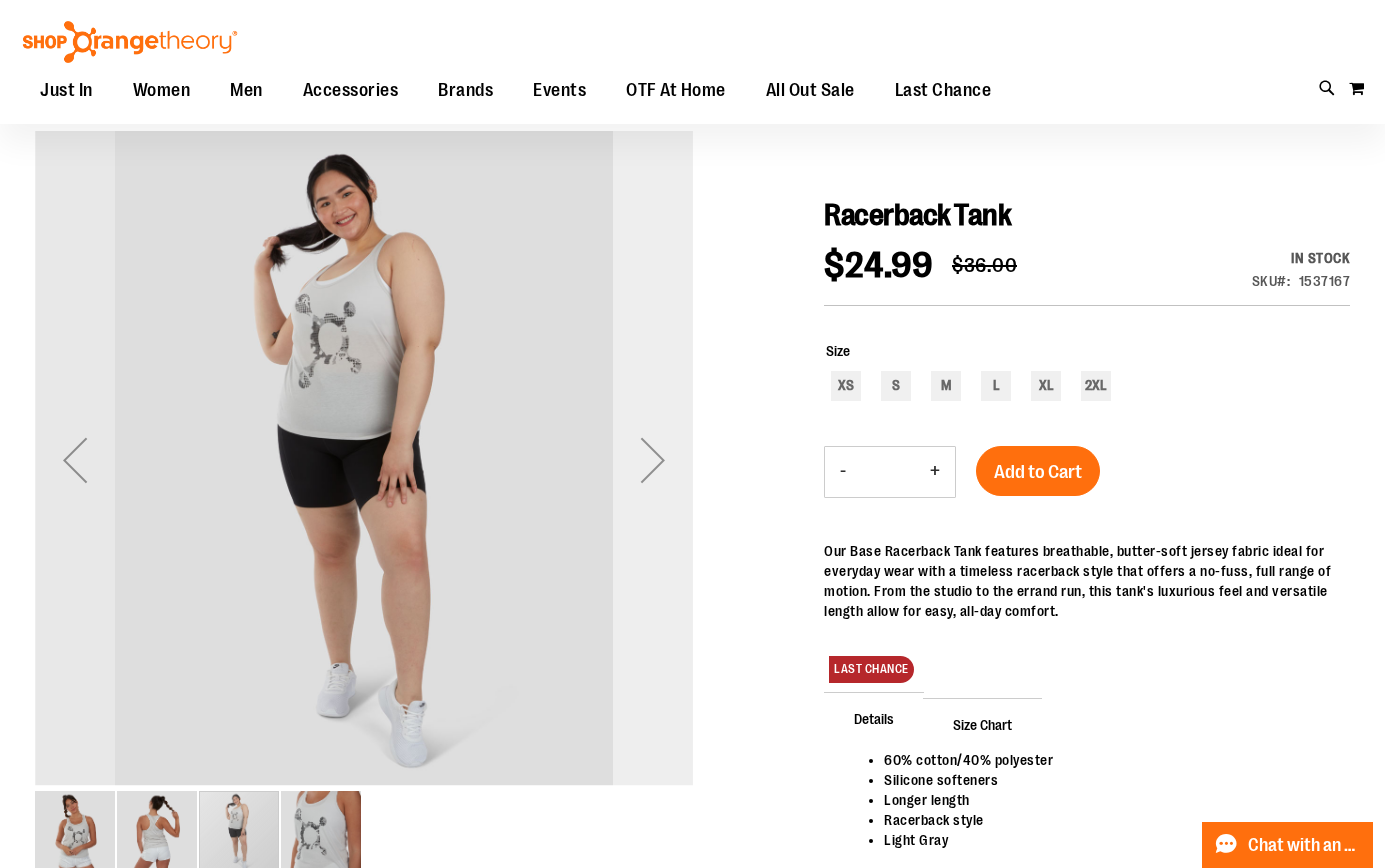 click at bounding box center (653, 460) 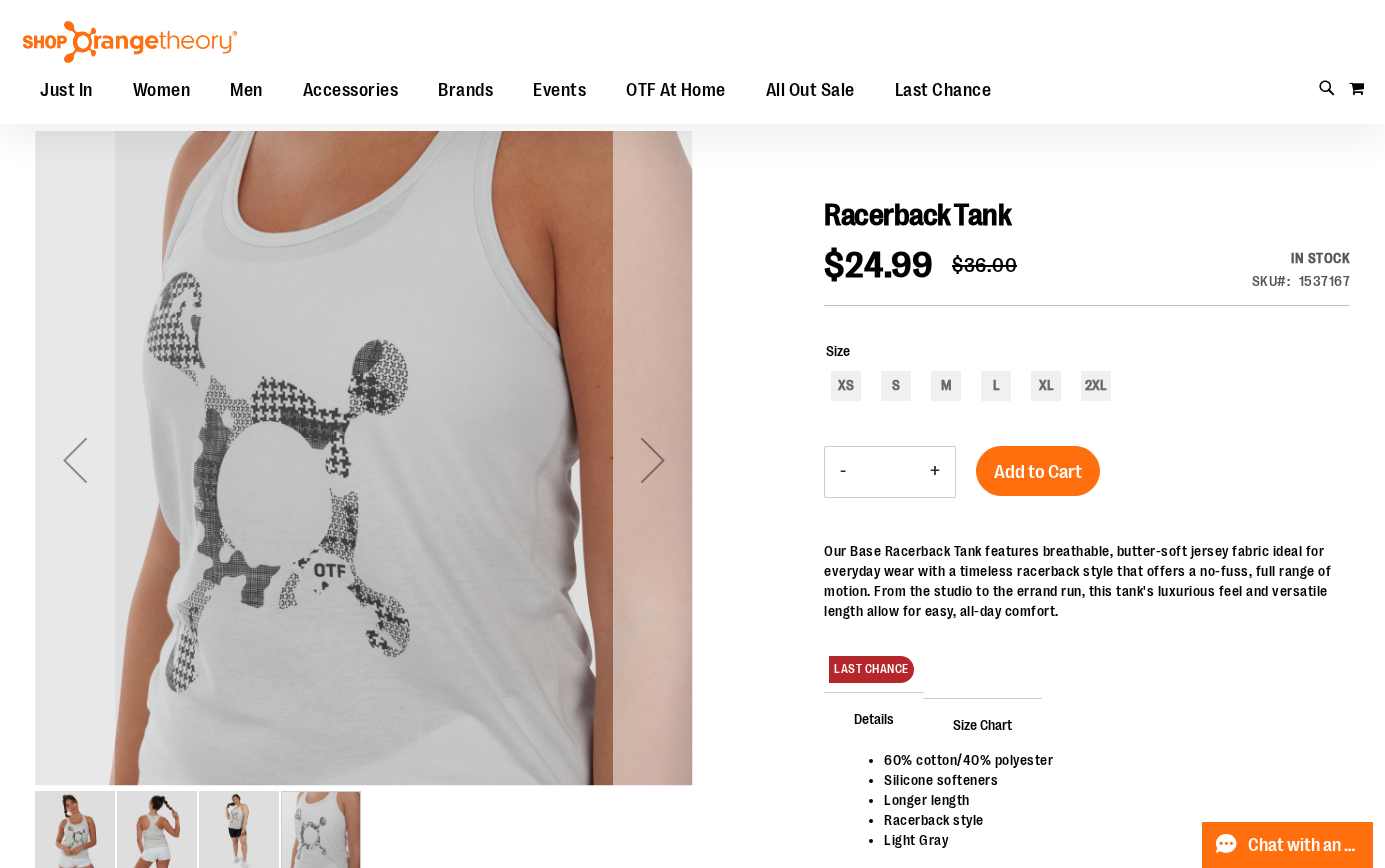 click at bounding box center [653, 460] 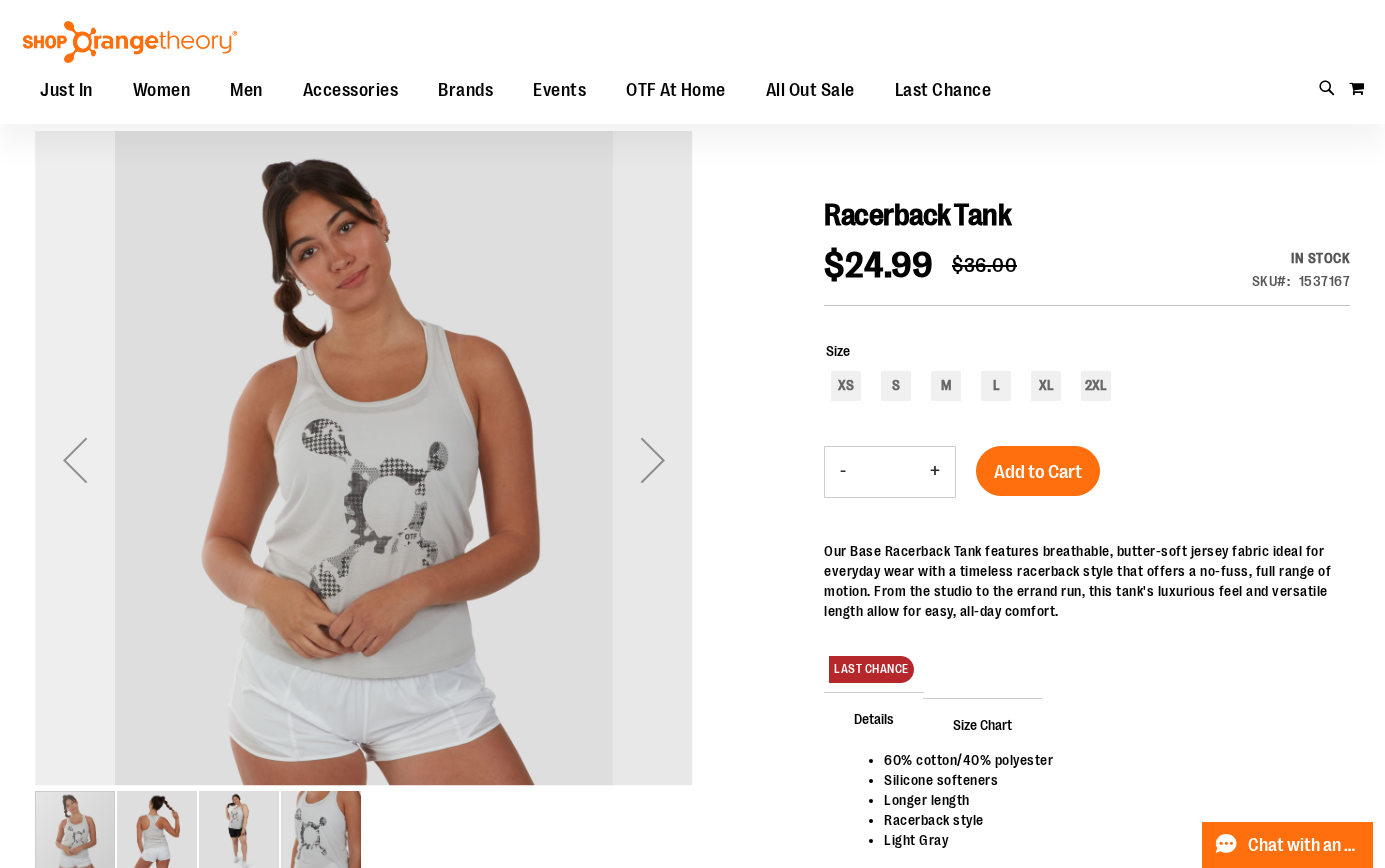 click at bounding box center (75, 460) 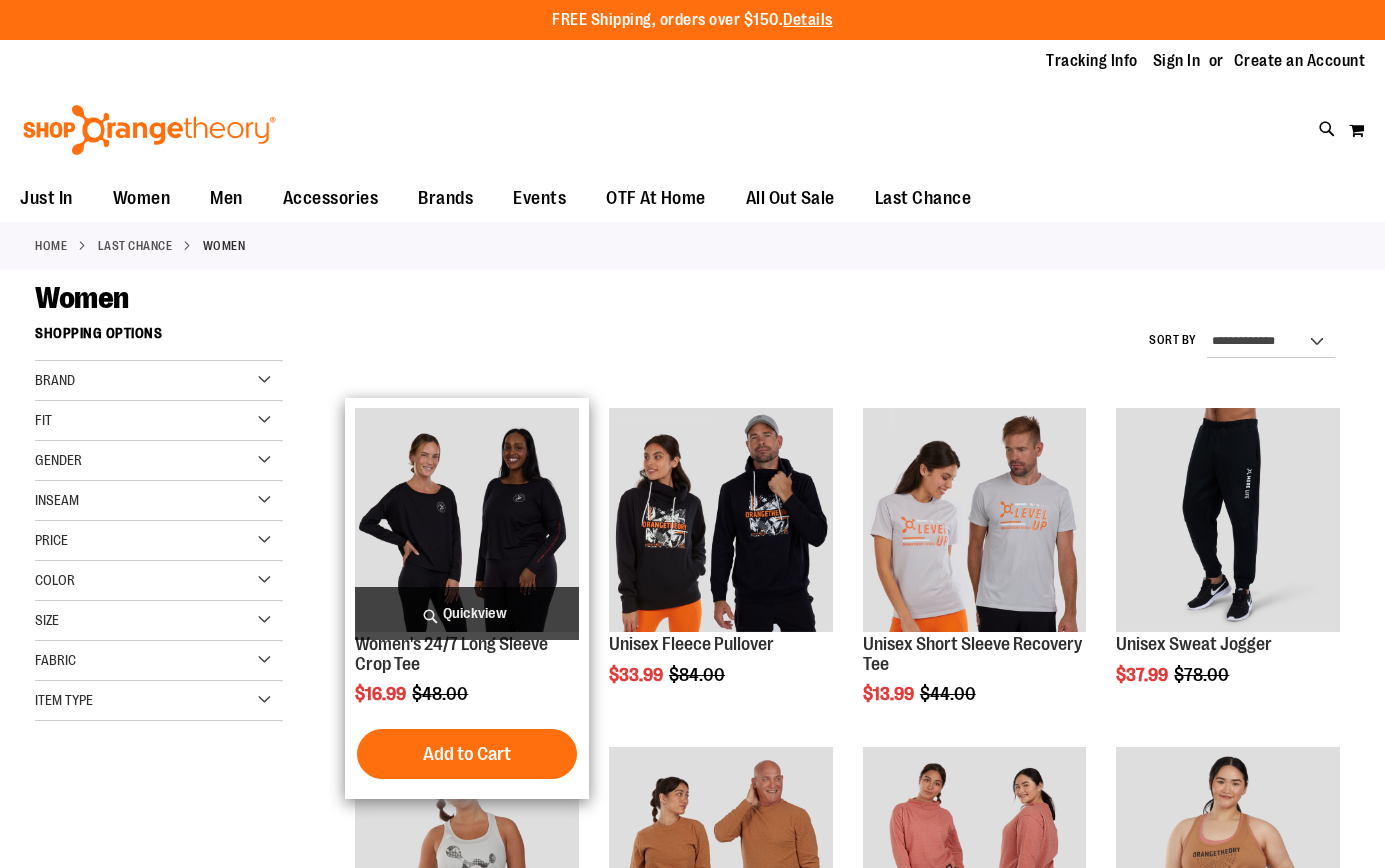 scroll, scrollTop: 0, scrollLeft: 0, axis: both 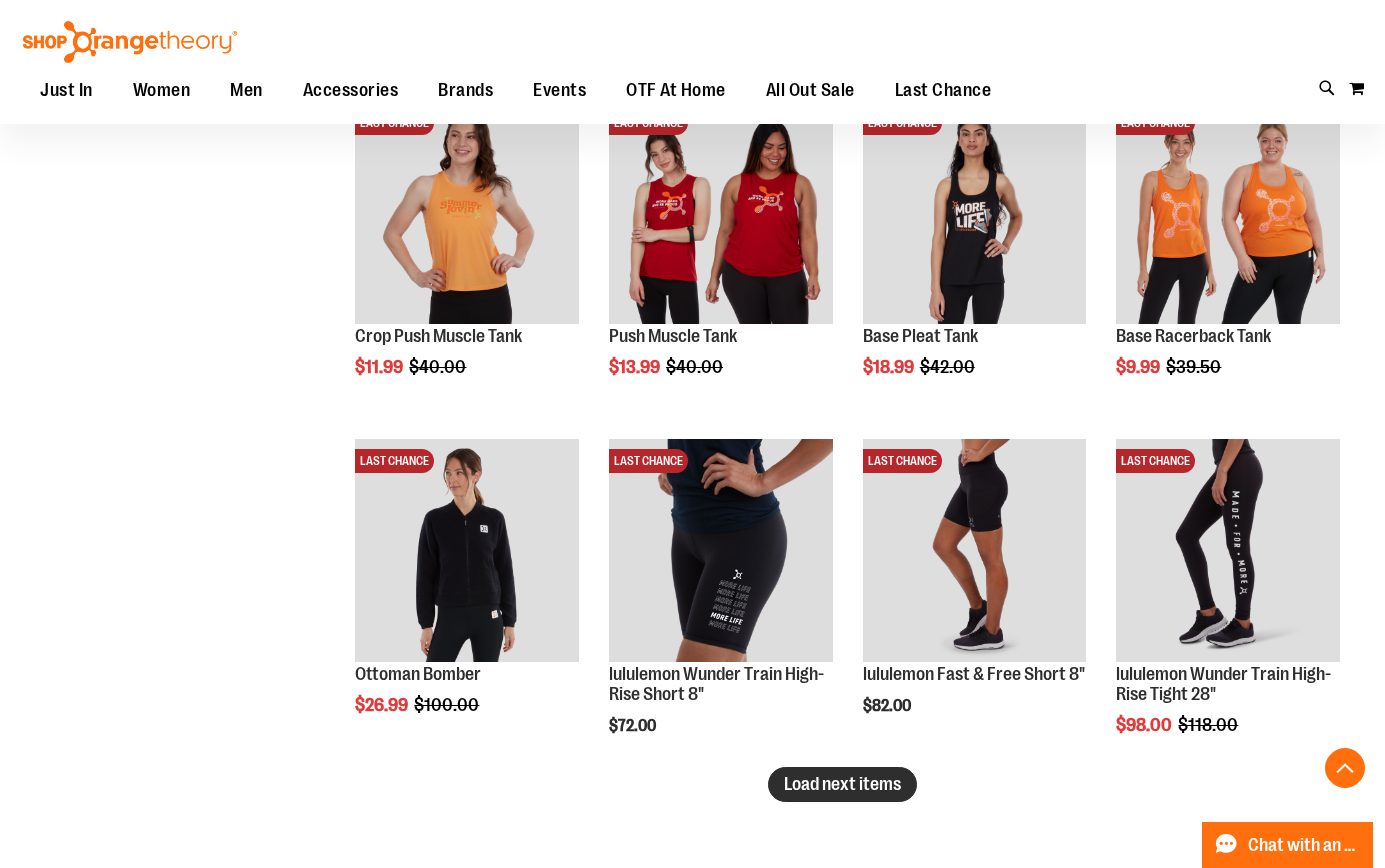 type on "**********" 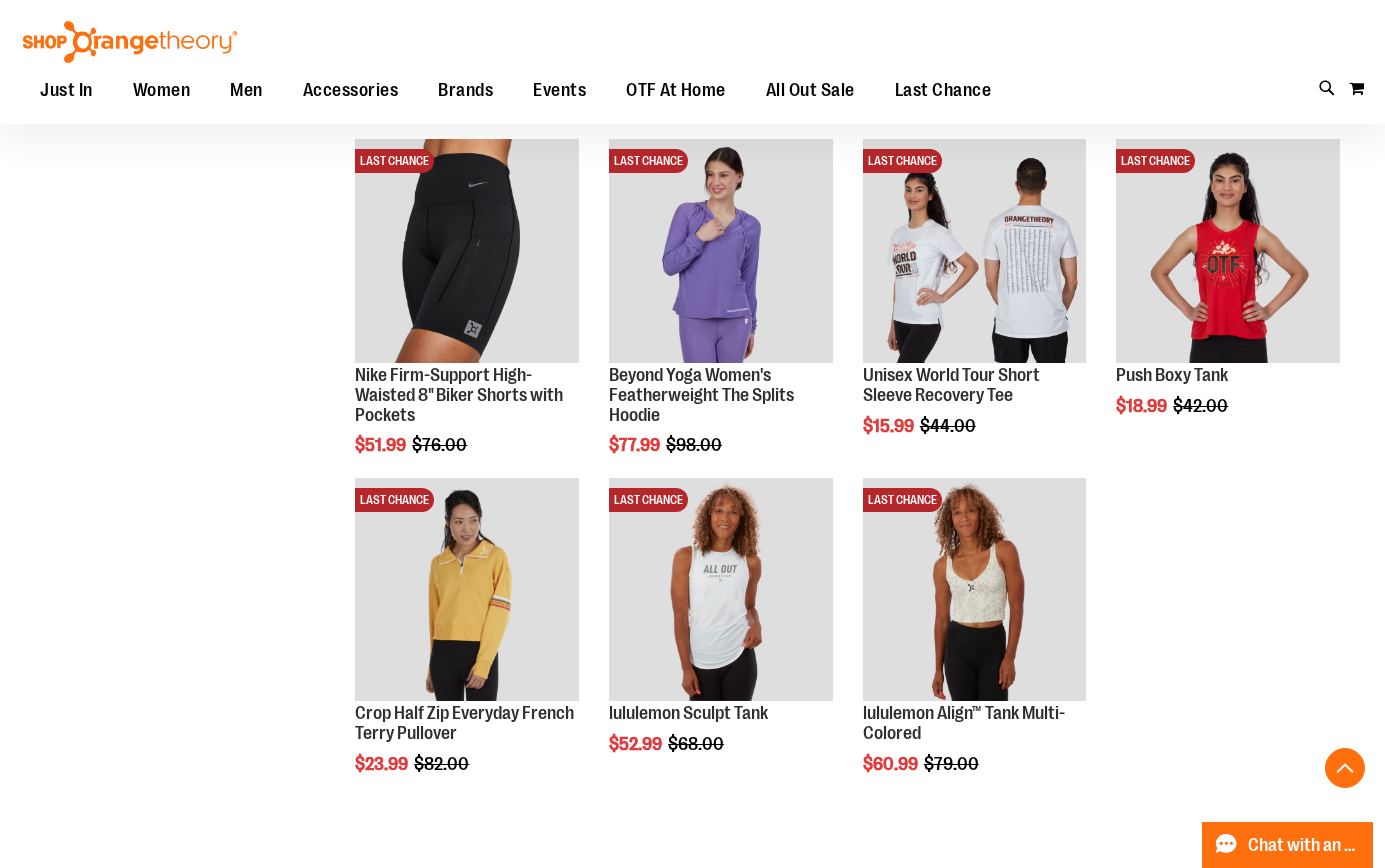 scroll, scrollTop: 3481, scrollLeft: 0, axis: vertical 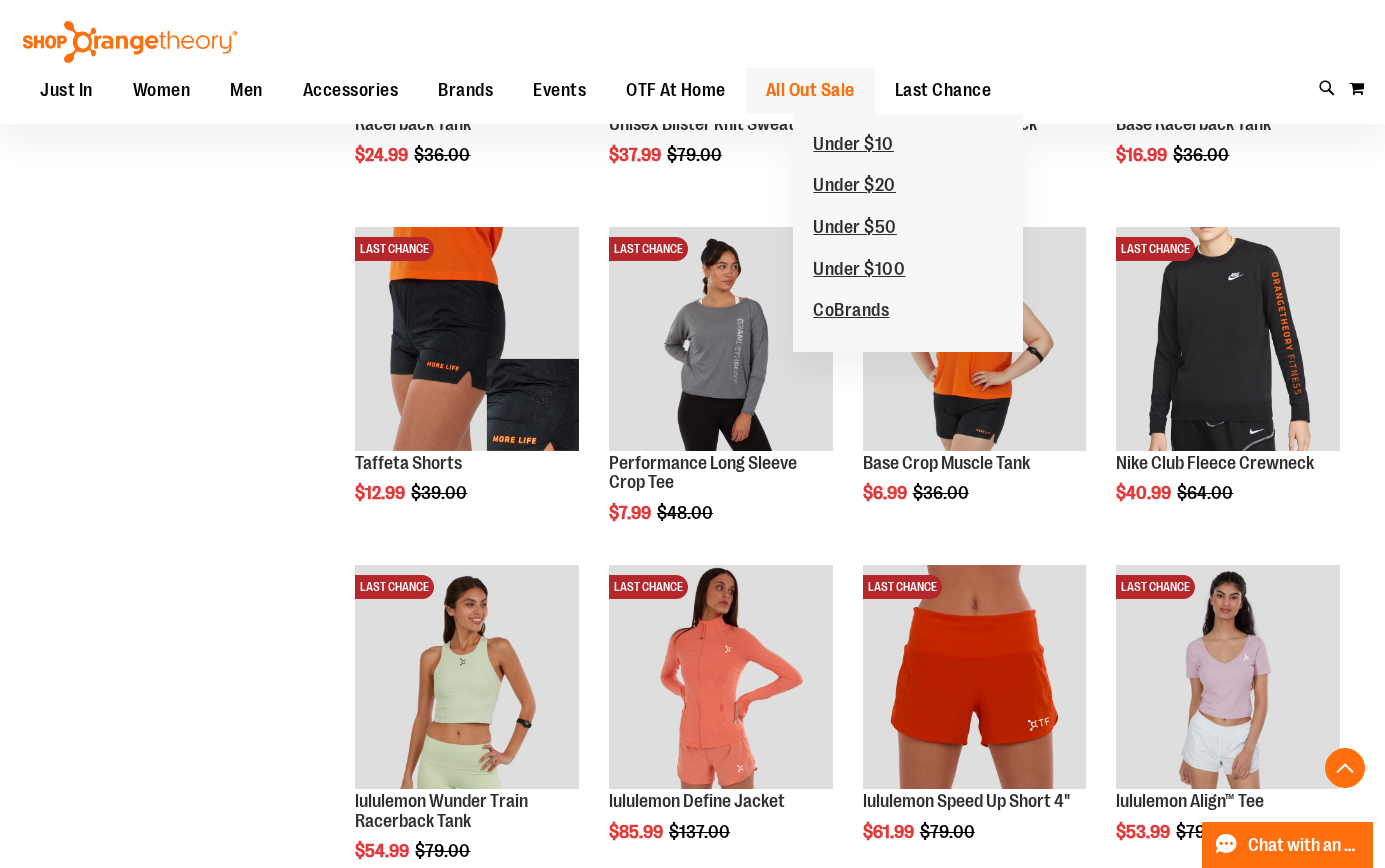 click on "All Out Sale" at bounding box center [810, 90] 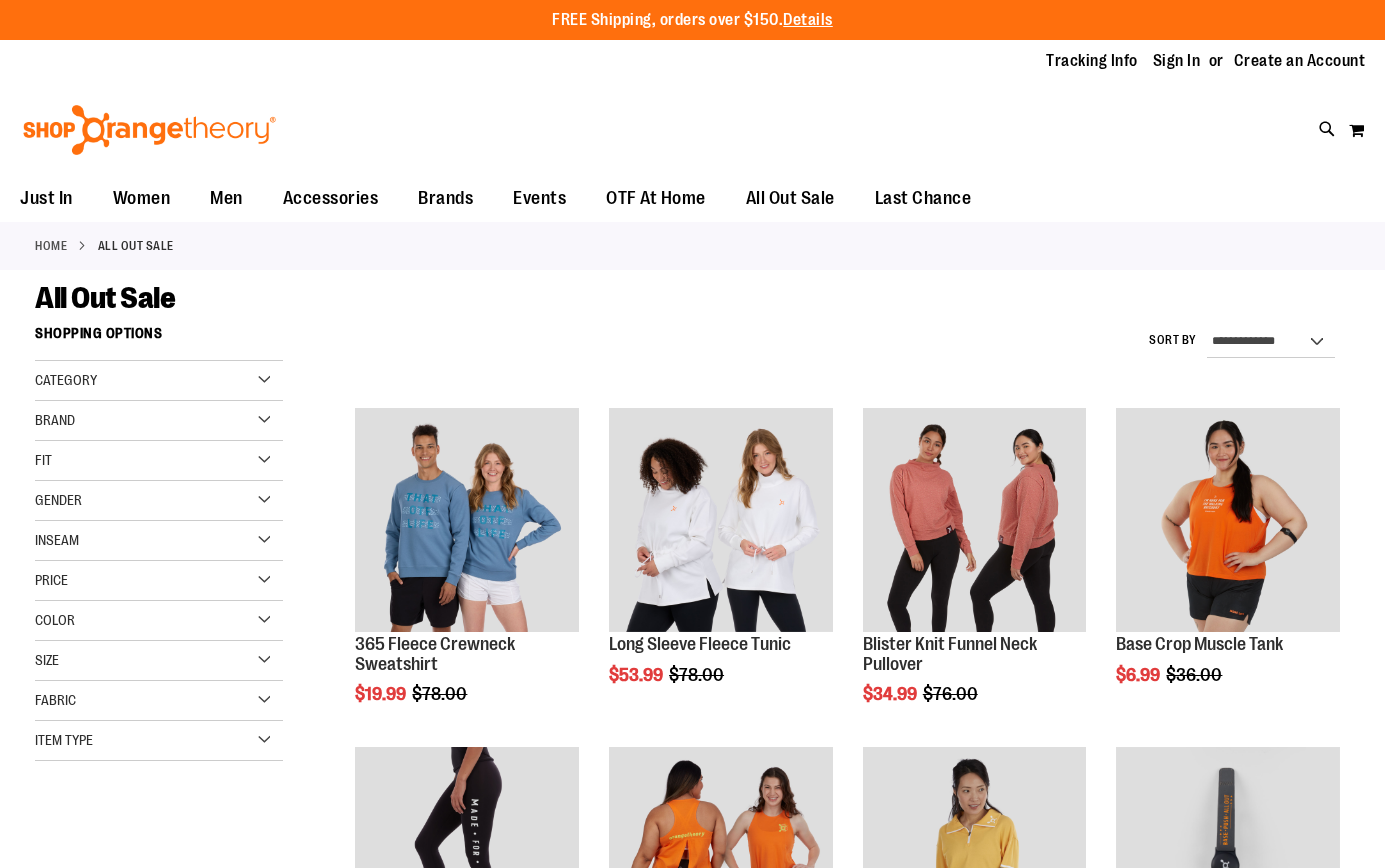 scroll, scrollTop: 0, scrollLeft: 0, axis: both 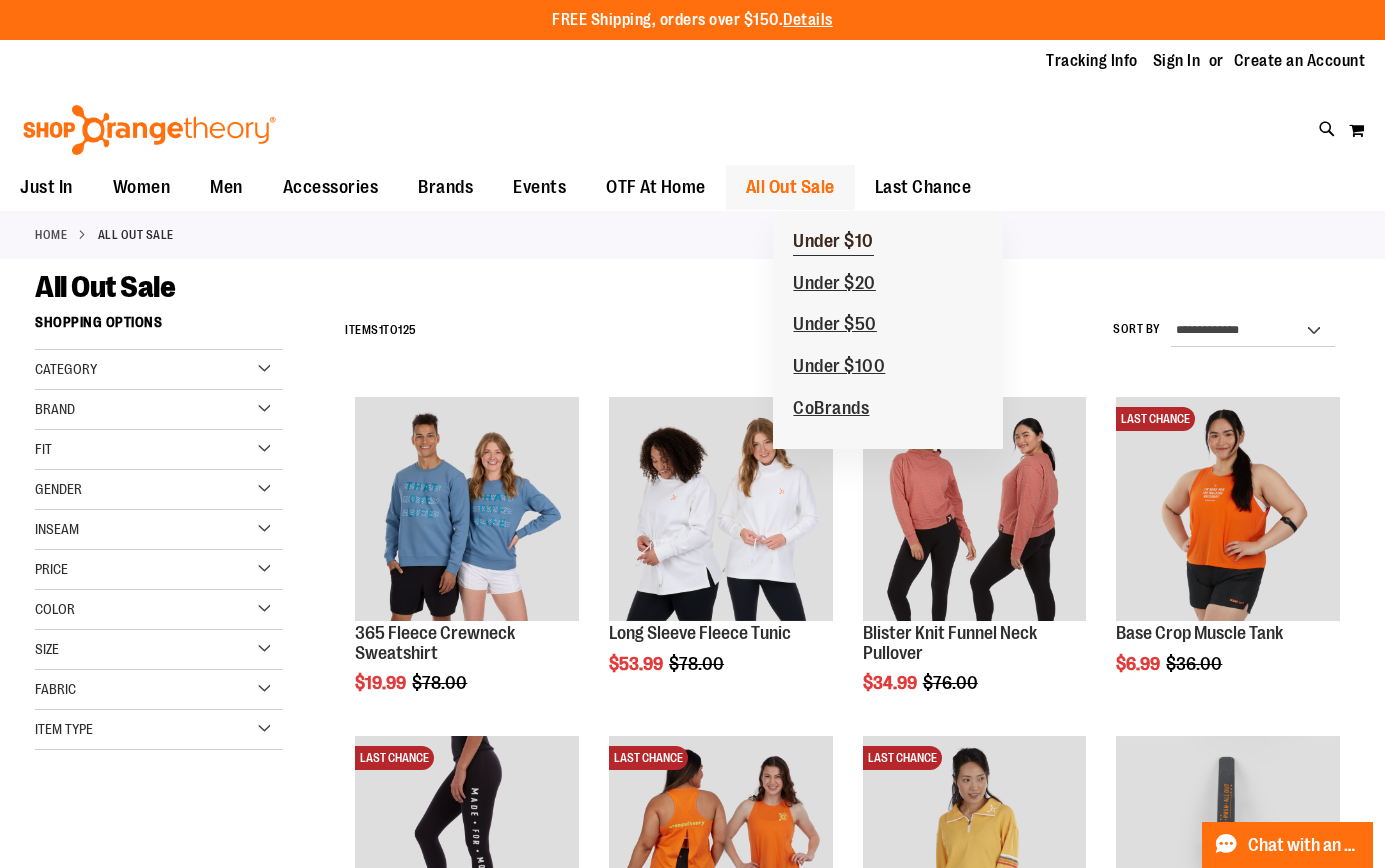 type on "**********" 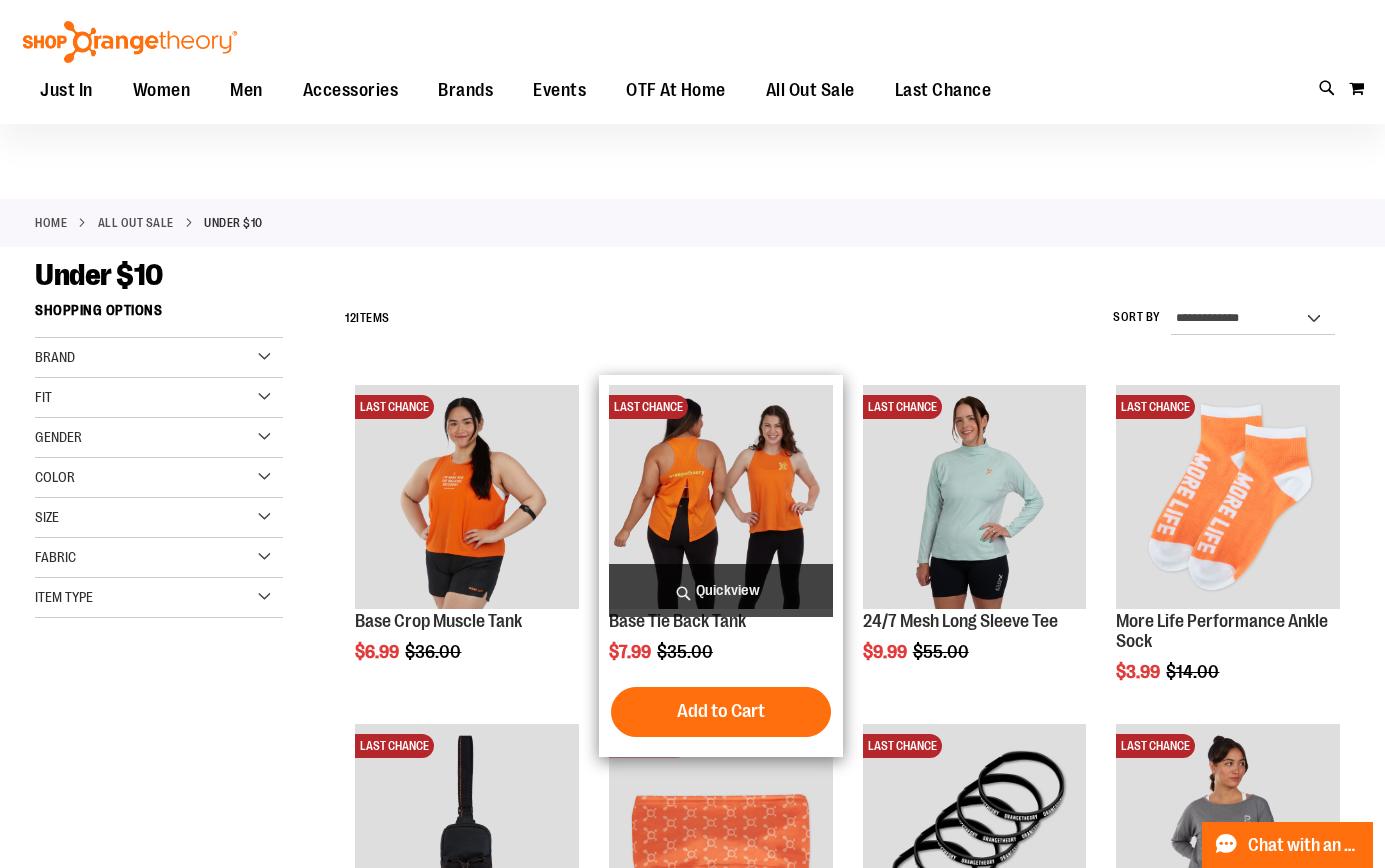 scroll, scrollTop: 15, scrollLeft: 0, axis: vertical 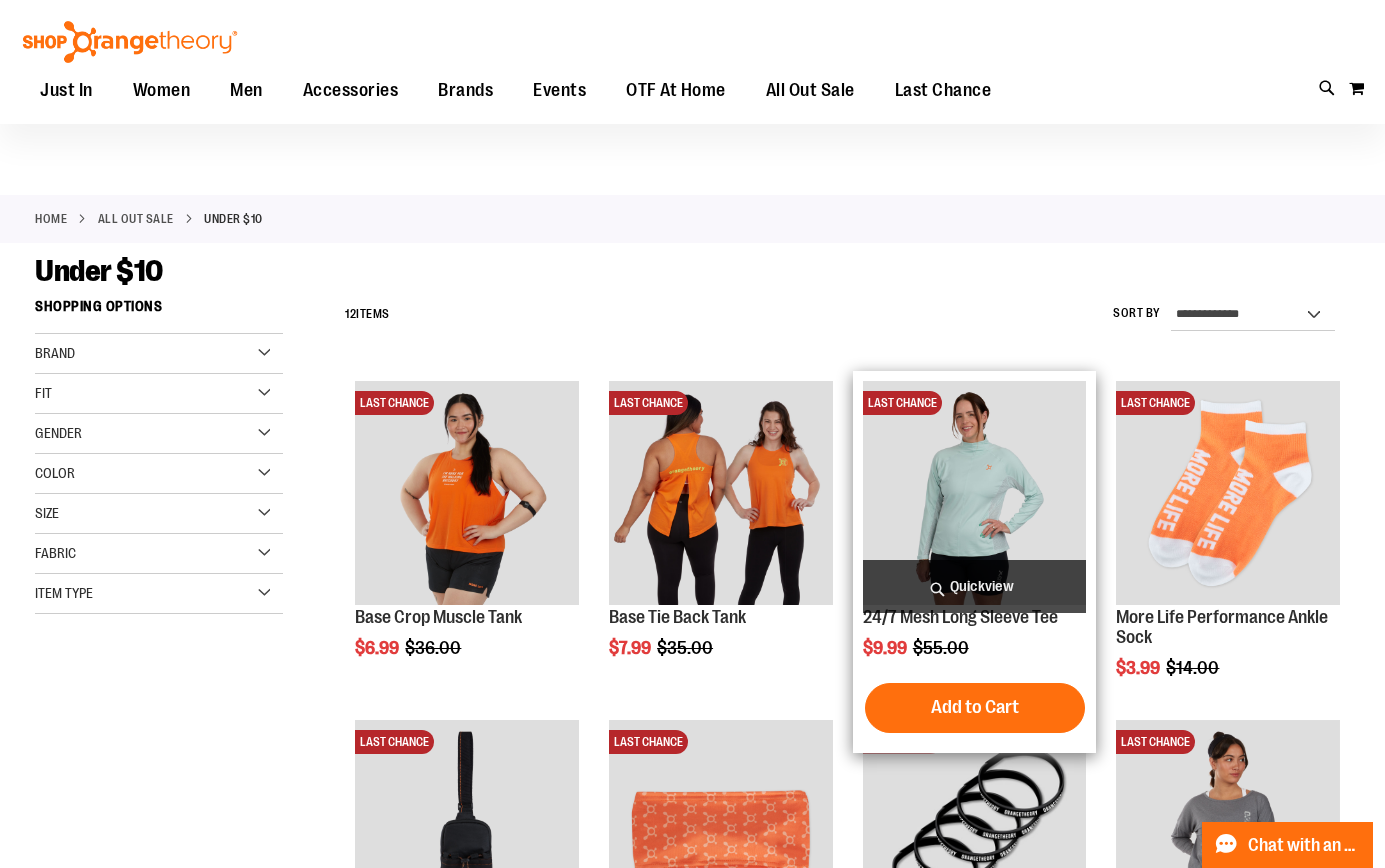 type on "**********" 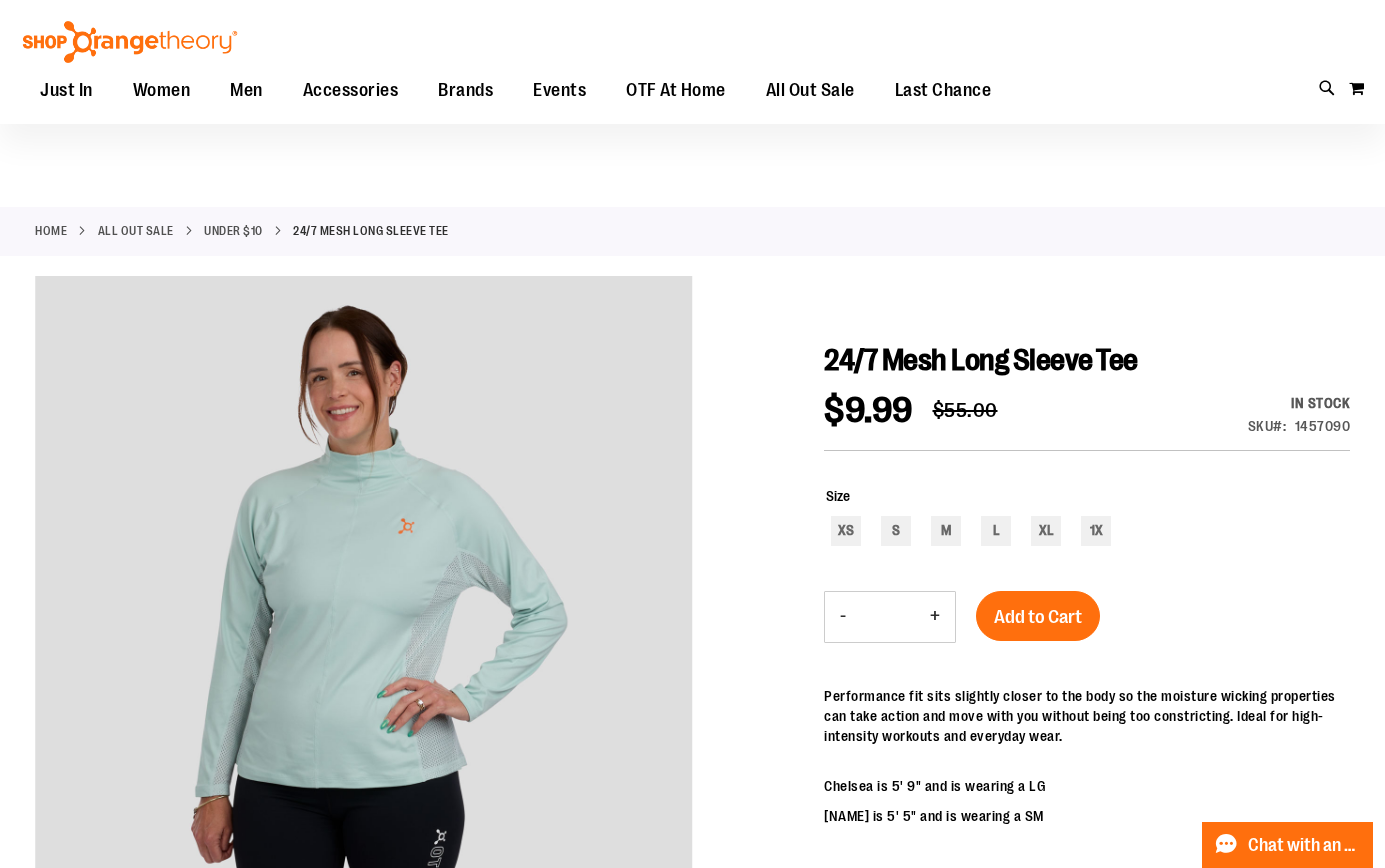 scroll, scrollTop: 7, scrollLeft: 0, axis: vertical 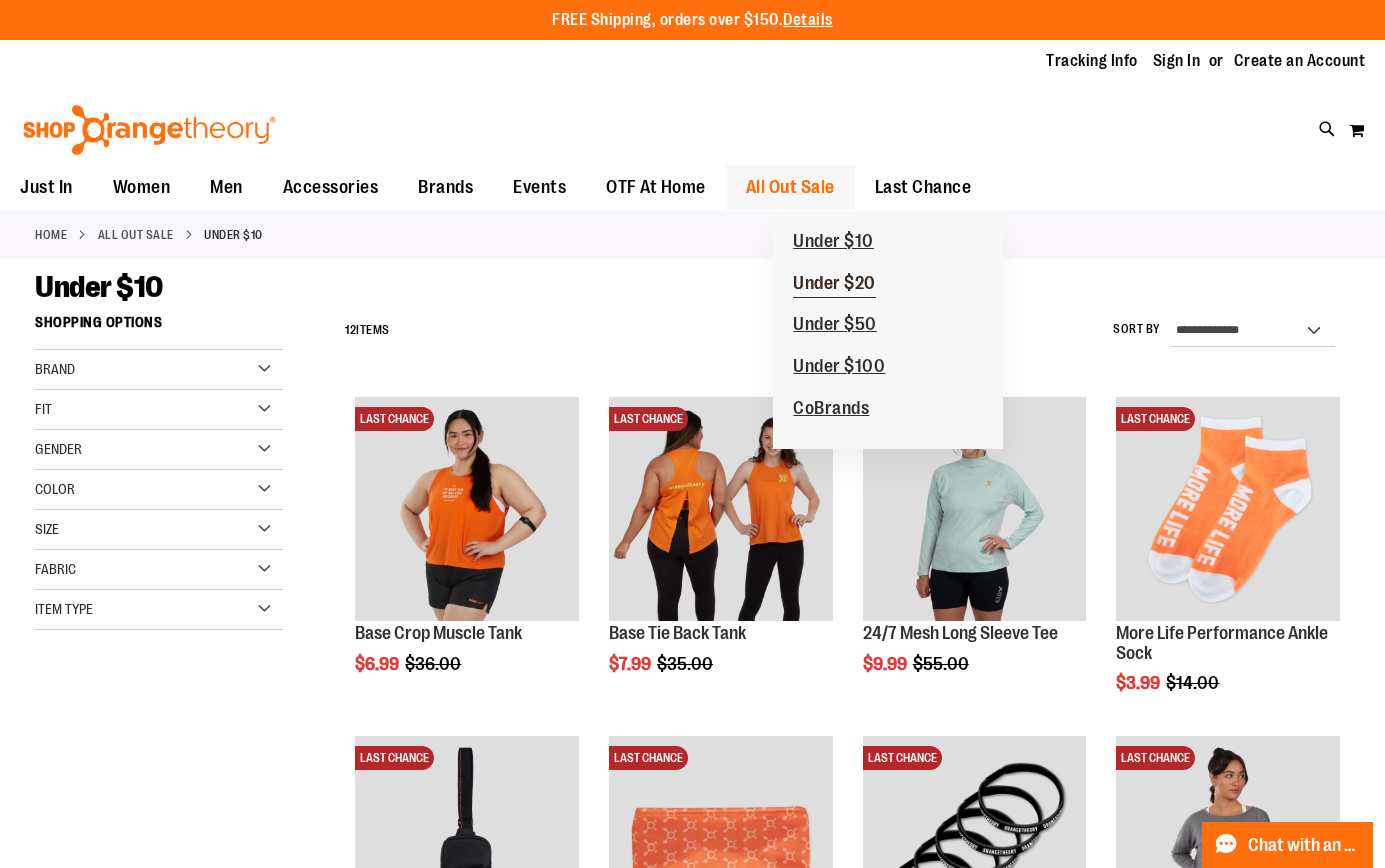type on "**********" 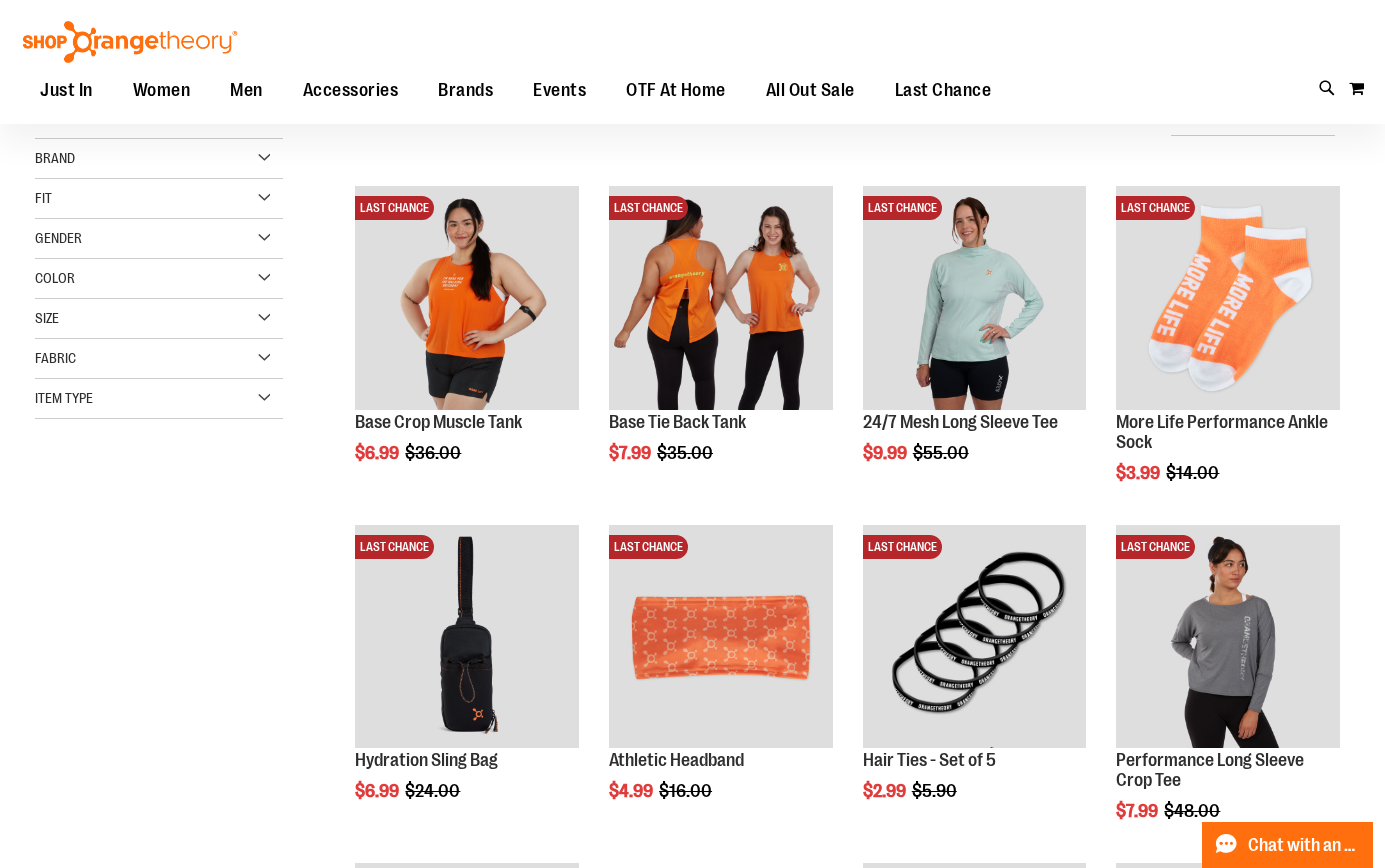 scroll, scrollTop: 32, scrollLeft: 0, axis: vertical 